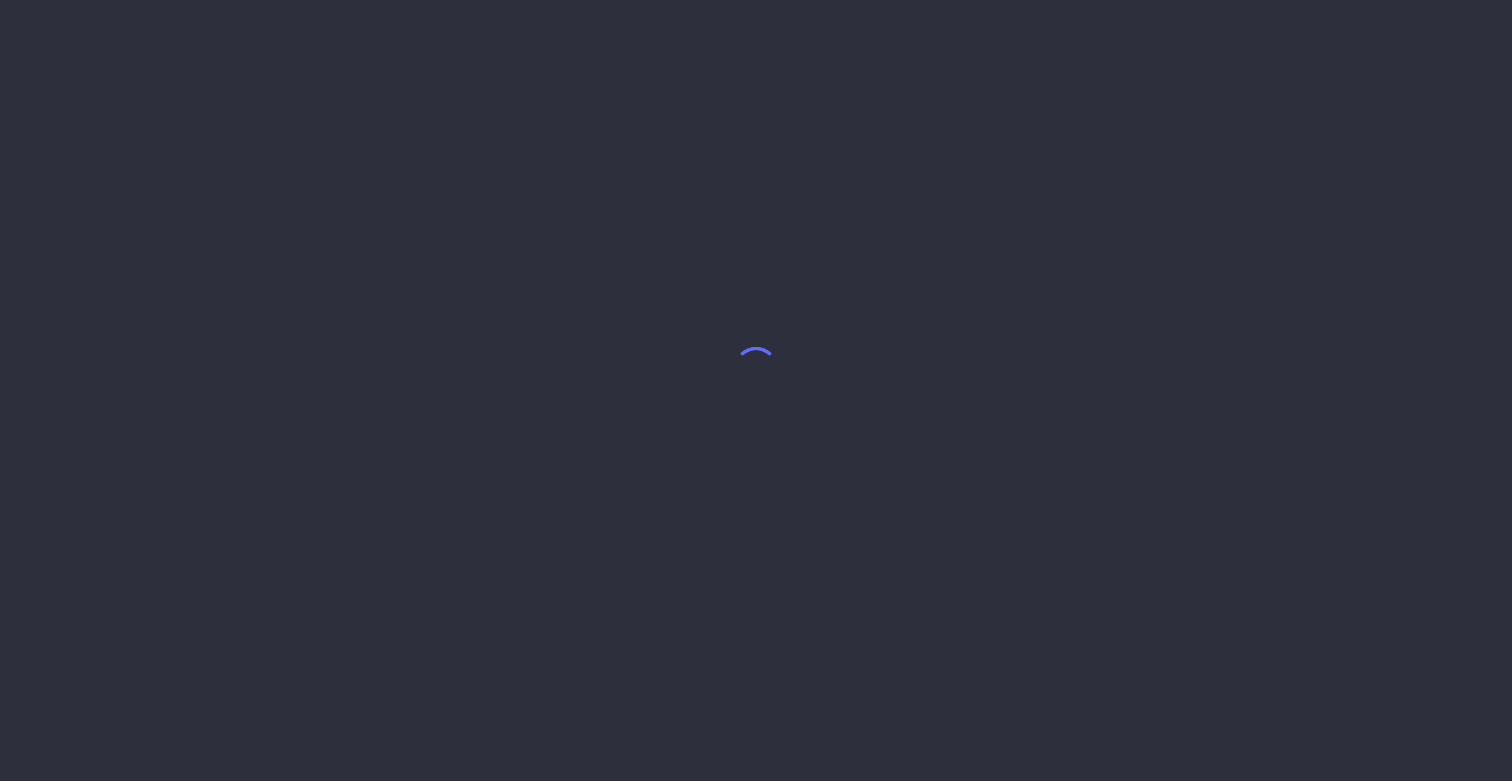 scroll, scrollTop: 0, scrollLeft: 0, axis: both 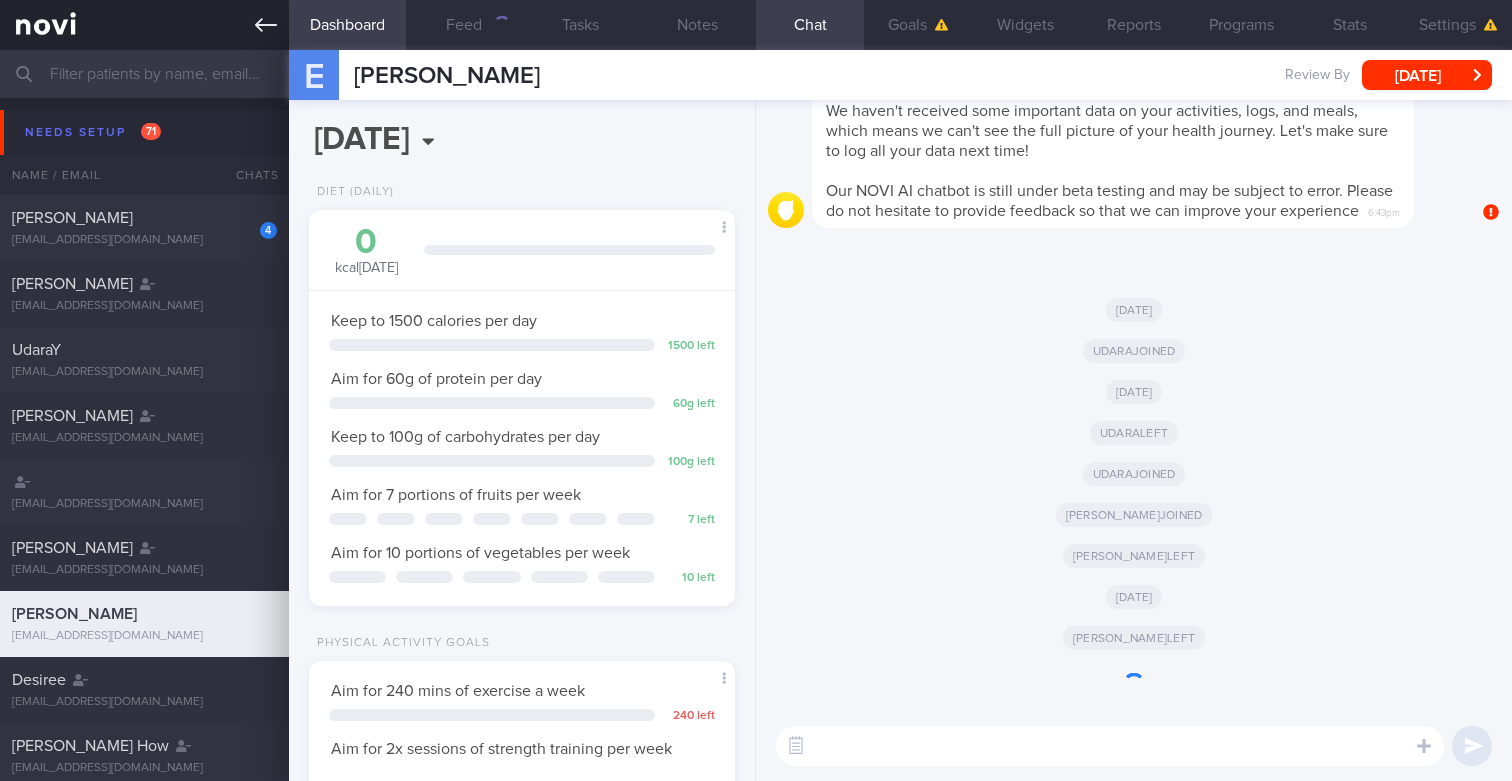 click 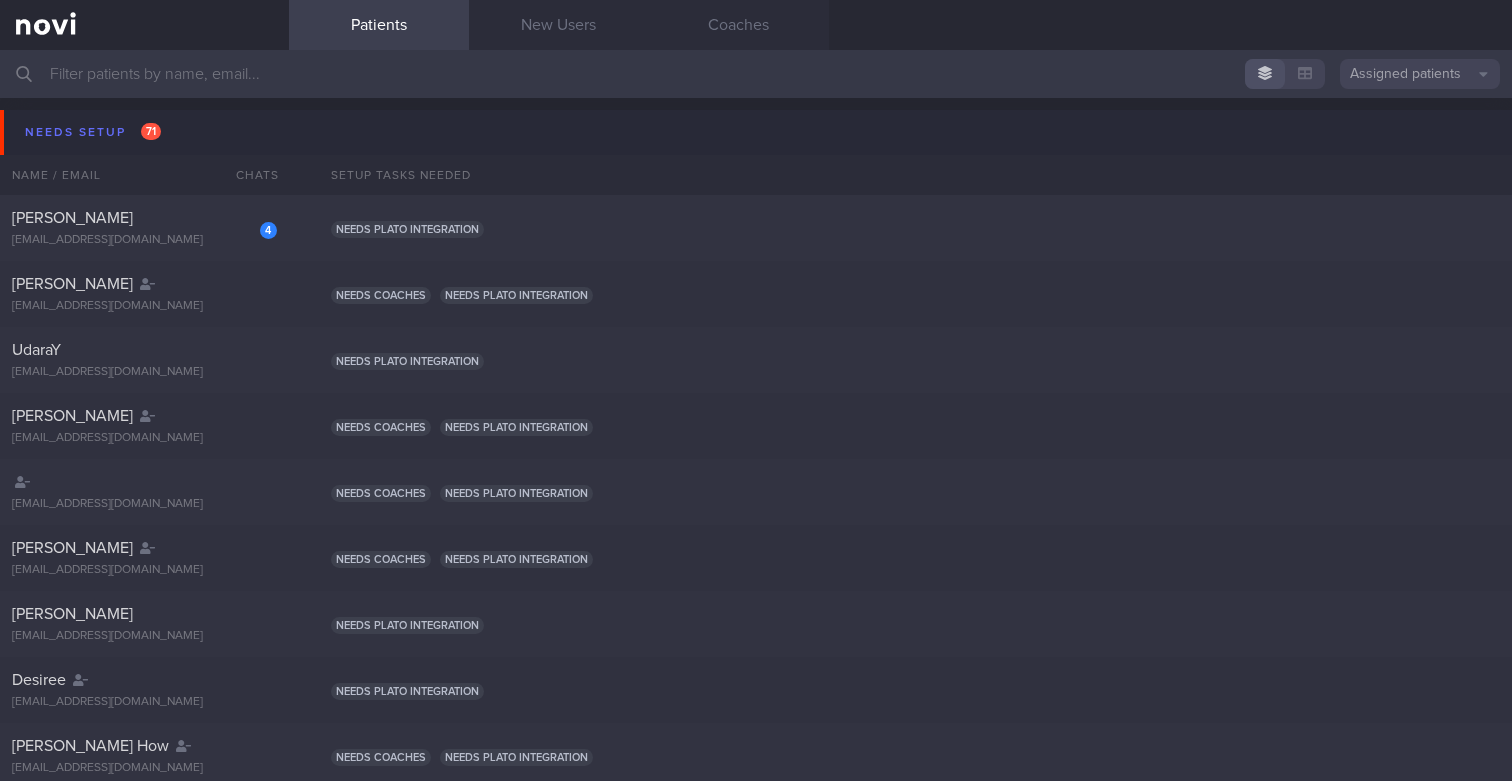 click at bounding box center (756, 74) 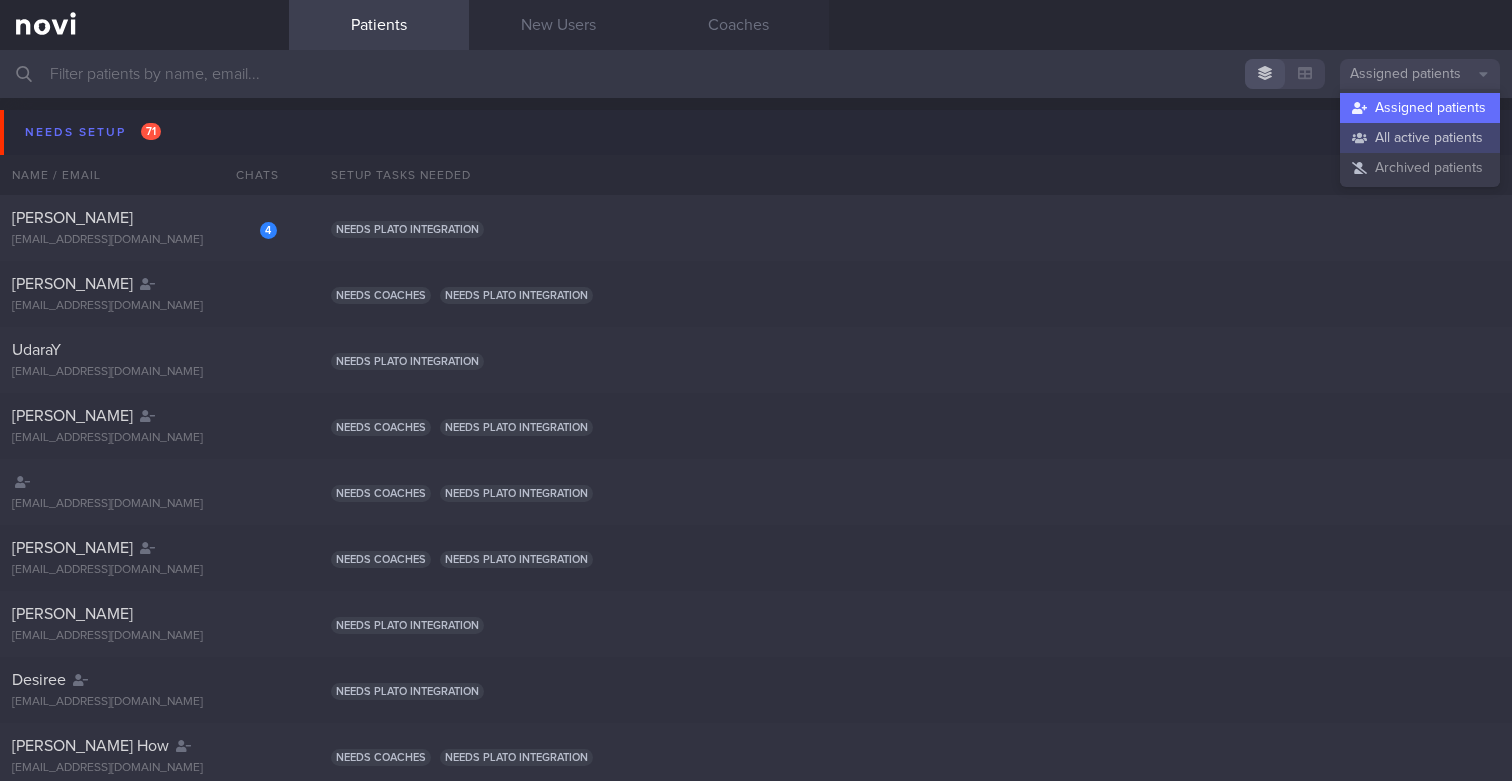 click on "All active patients" at bounding box center [1420, 138] 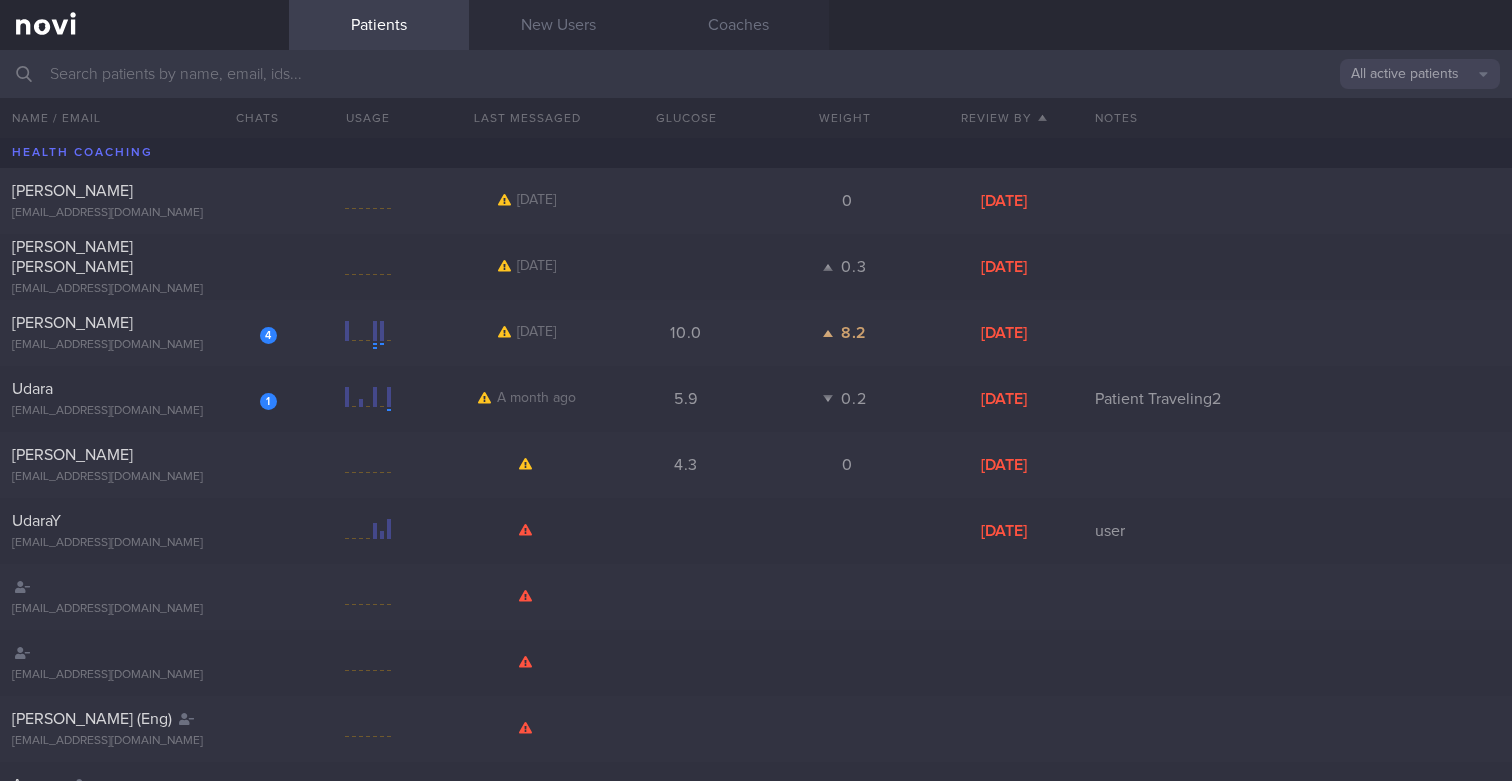 click at bounding box center [756, 74] 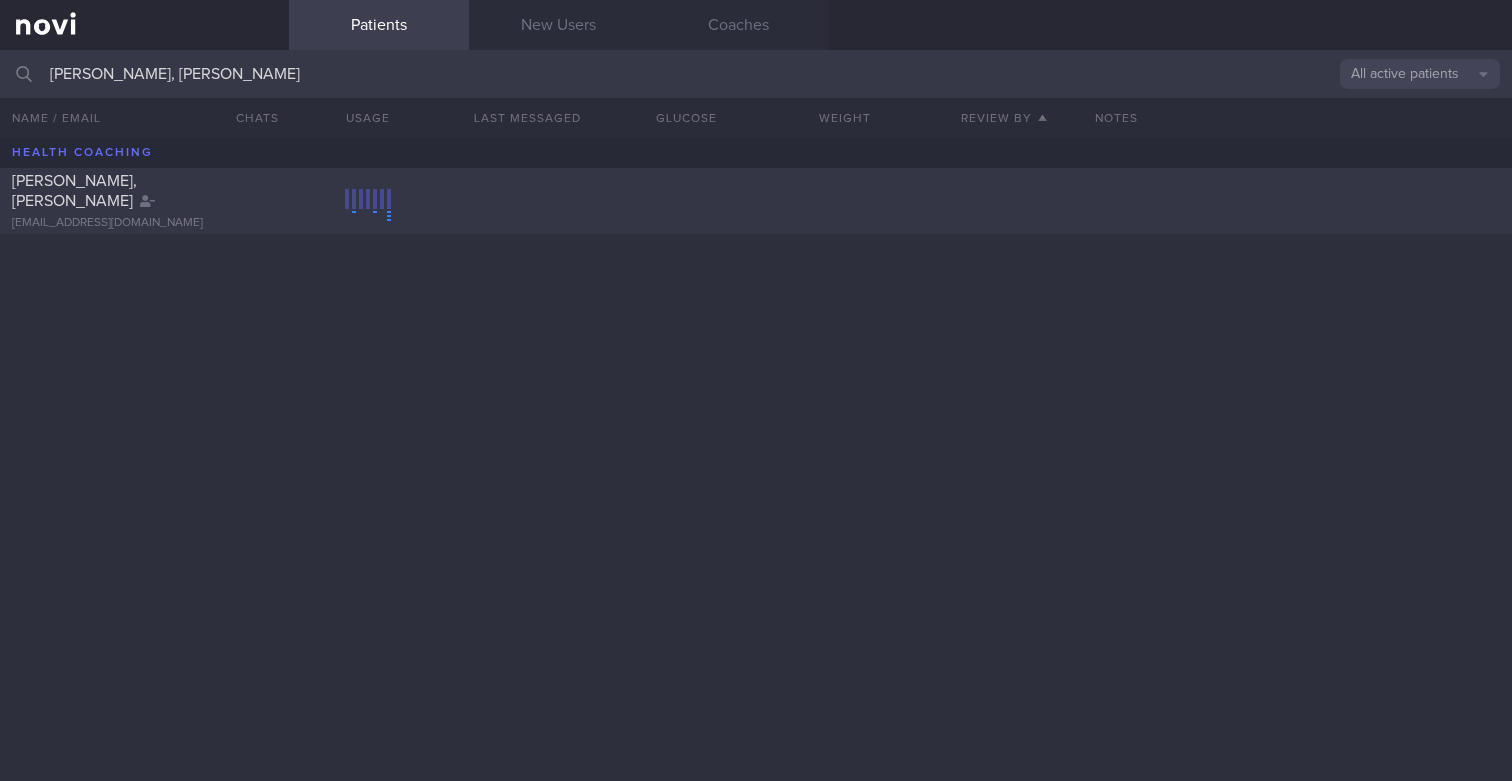 type on "[PERSON_NAME], [PERSON_NAME]" 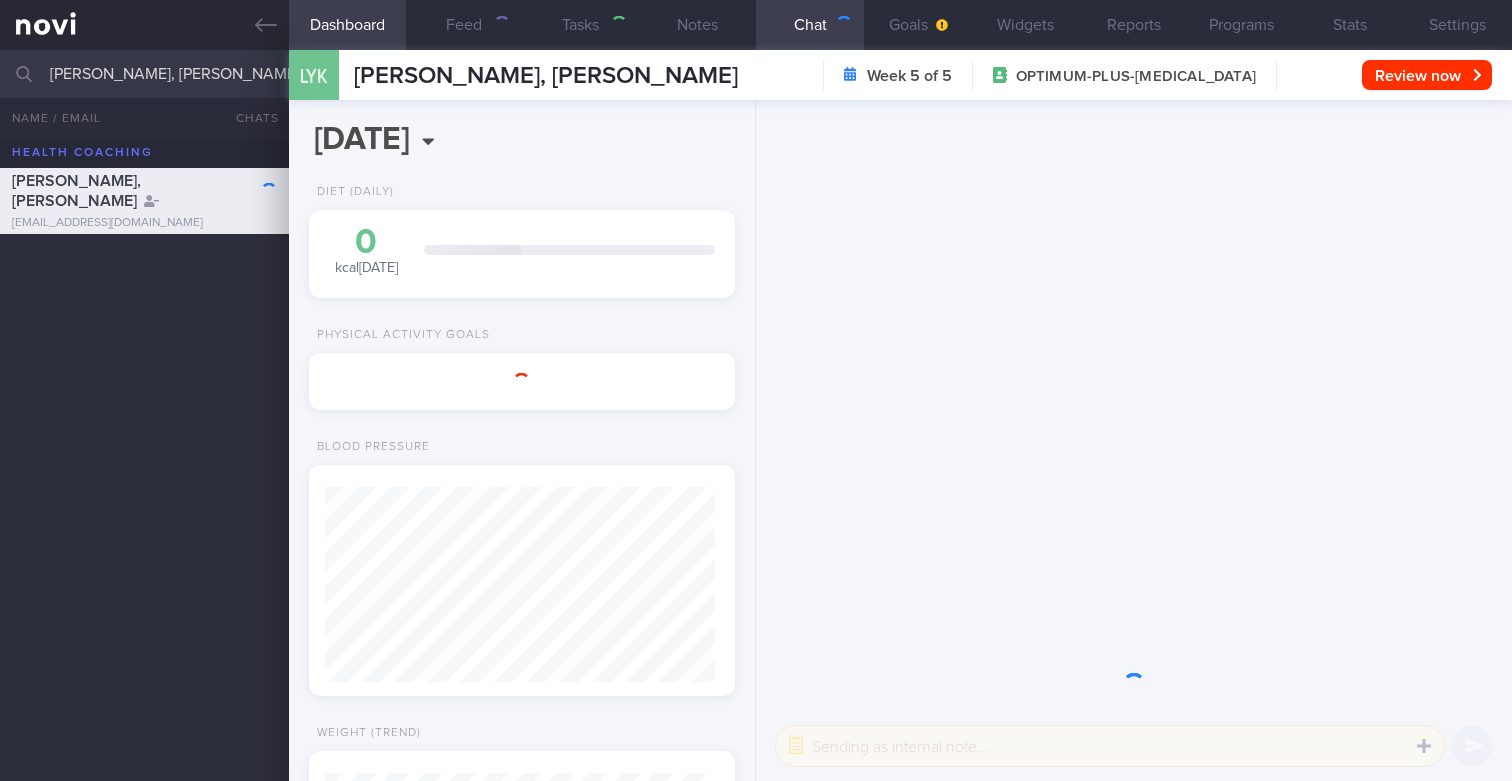 scroll, scrollTop: 999805, scrollLeft: 999609, axis: both 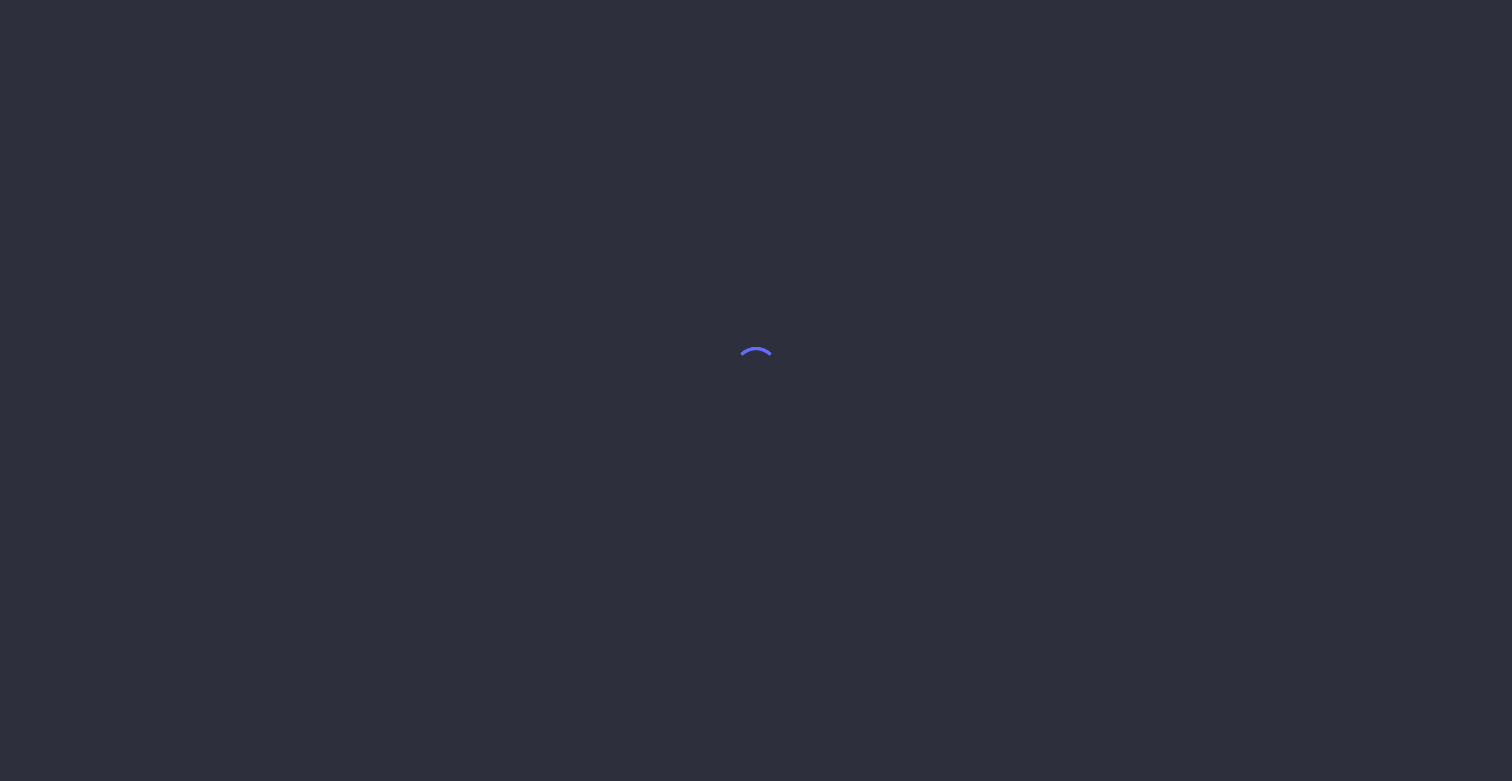 select on "6" 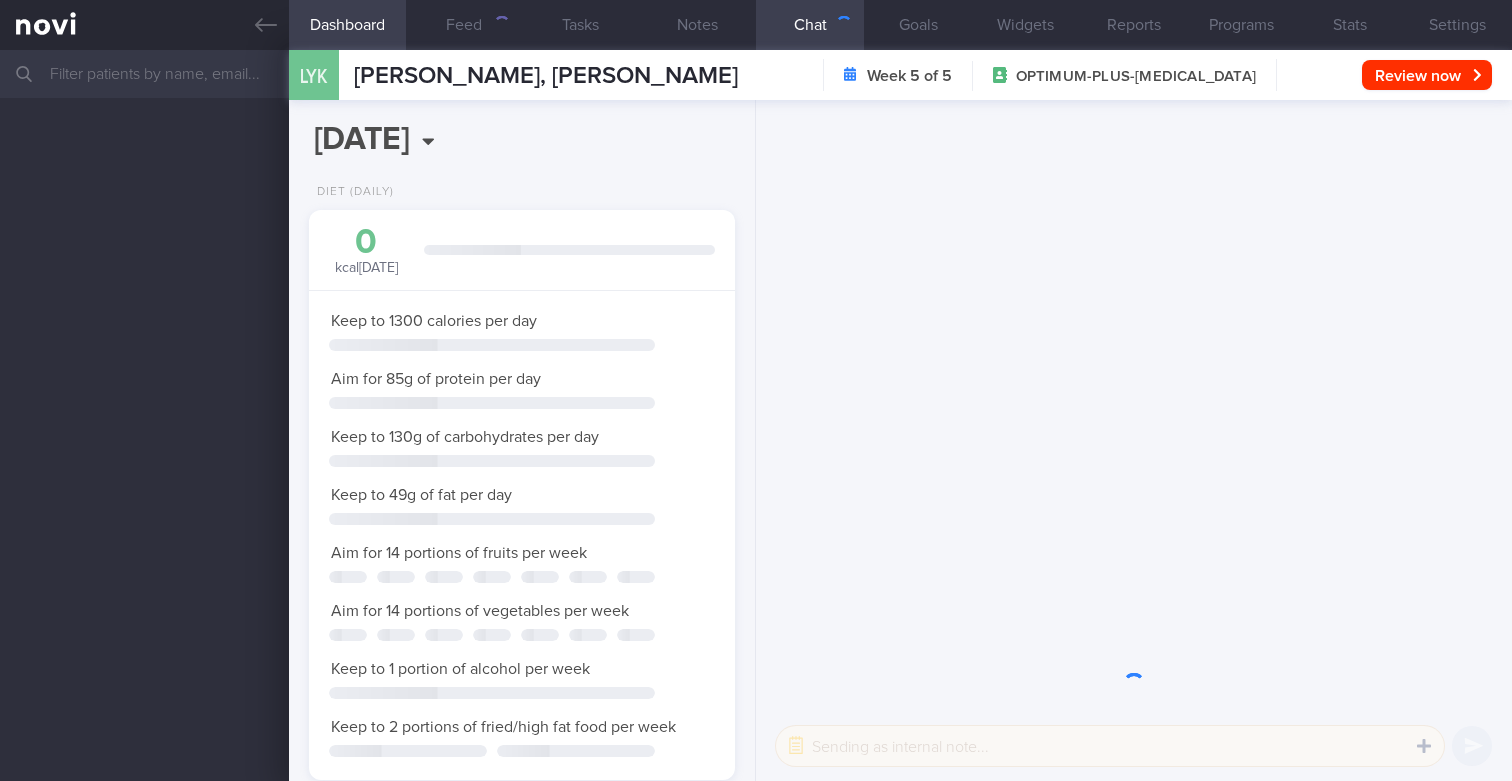 scroll, scrollTop: 999805, scrollLeft: 999609, axis: both 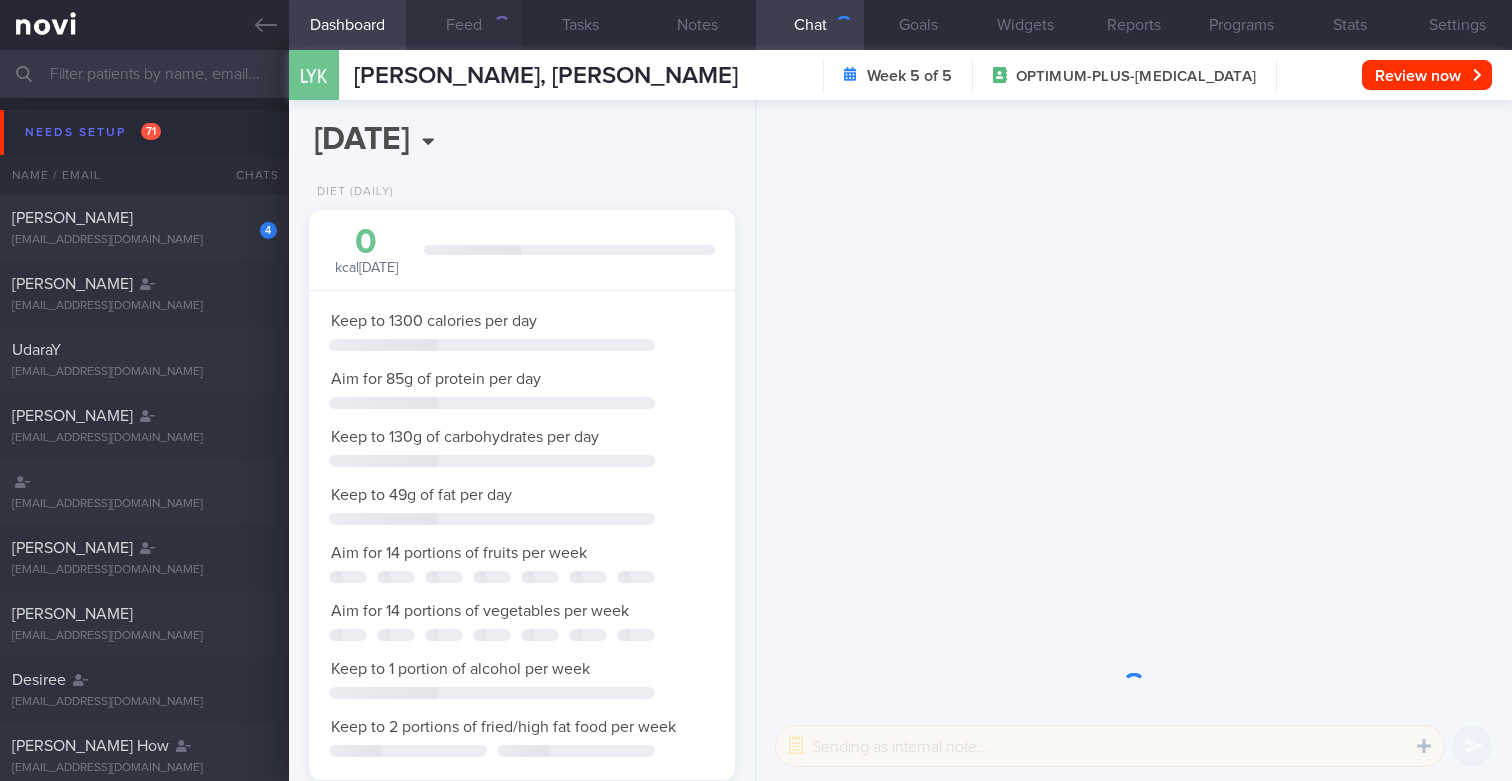 click on "Feed" at bounding box center [464, 25] 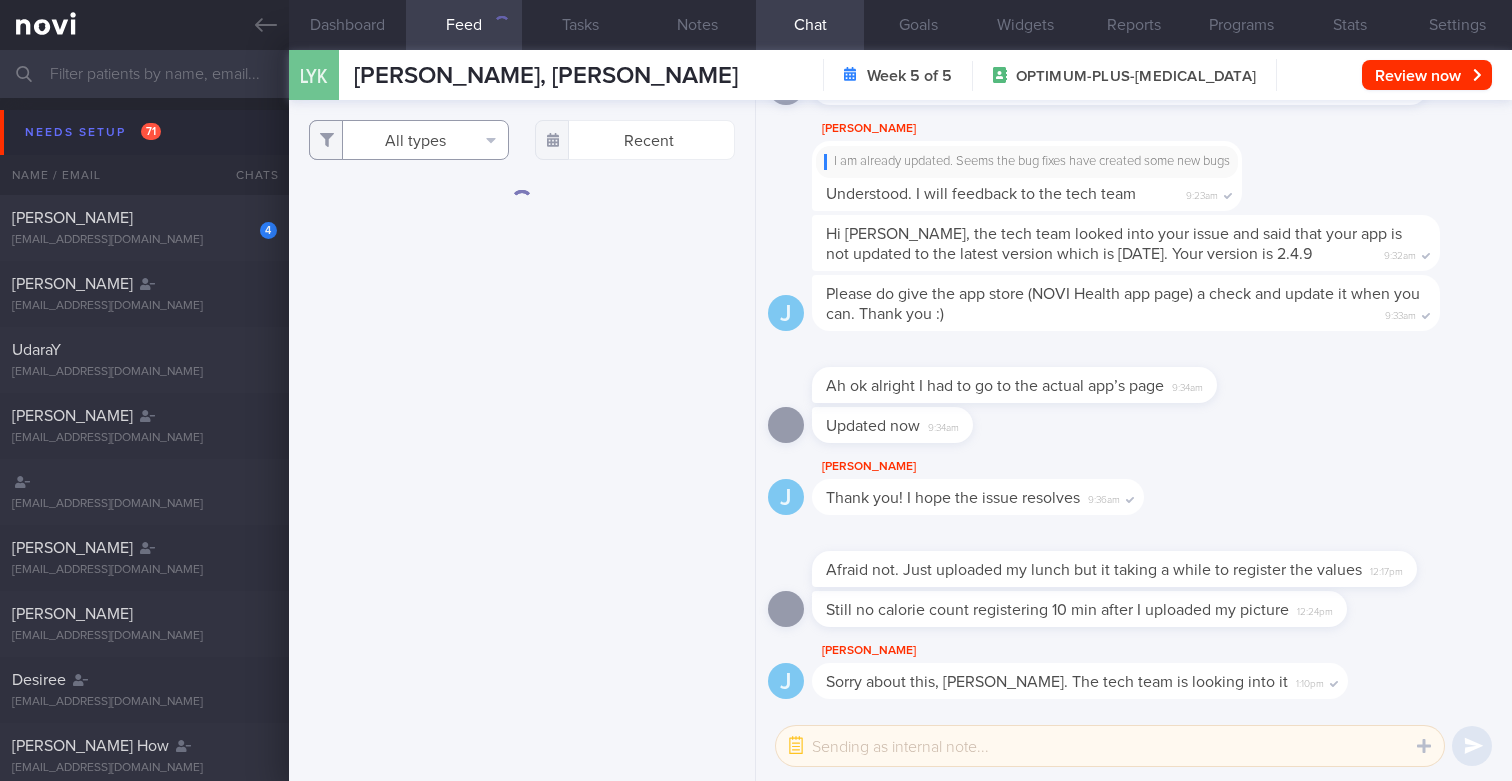 click on "All types" at bounding box center [409, 140] 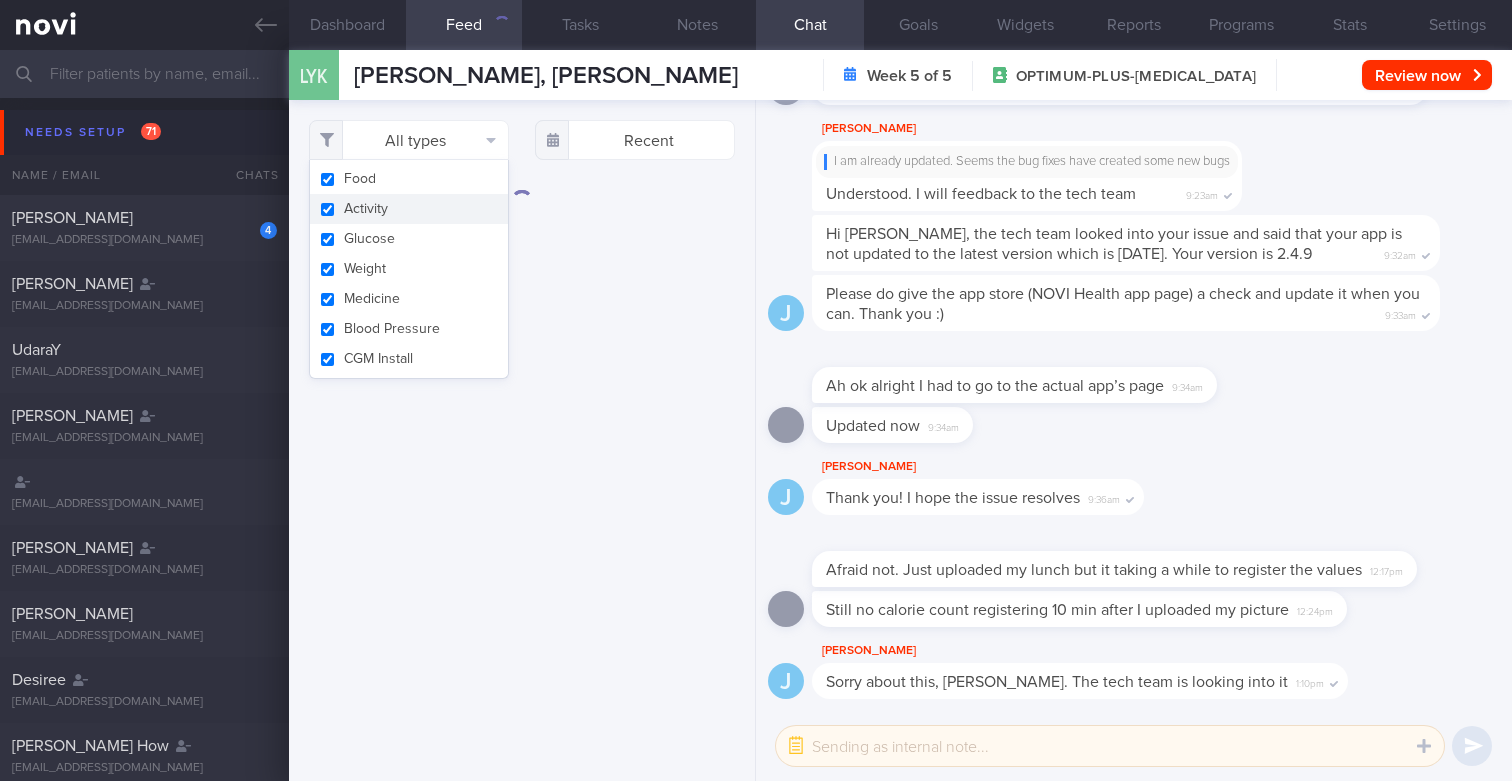 click on "Activity" at bounding box center [409, 209] 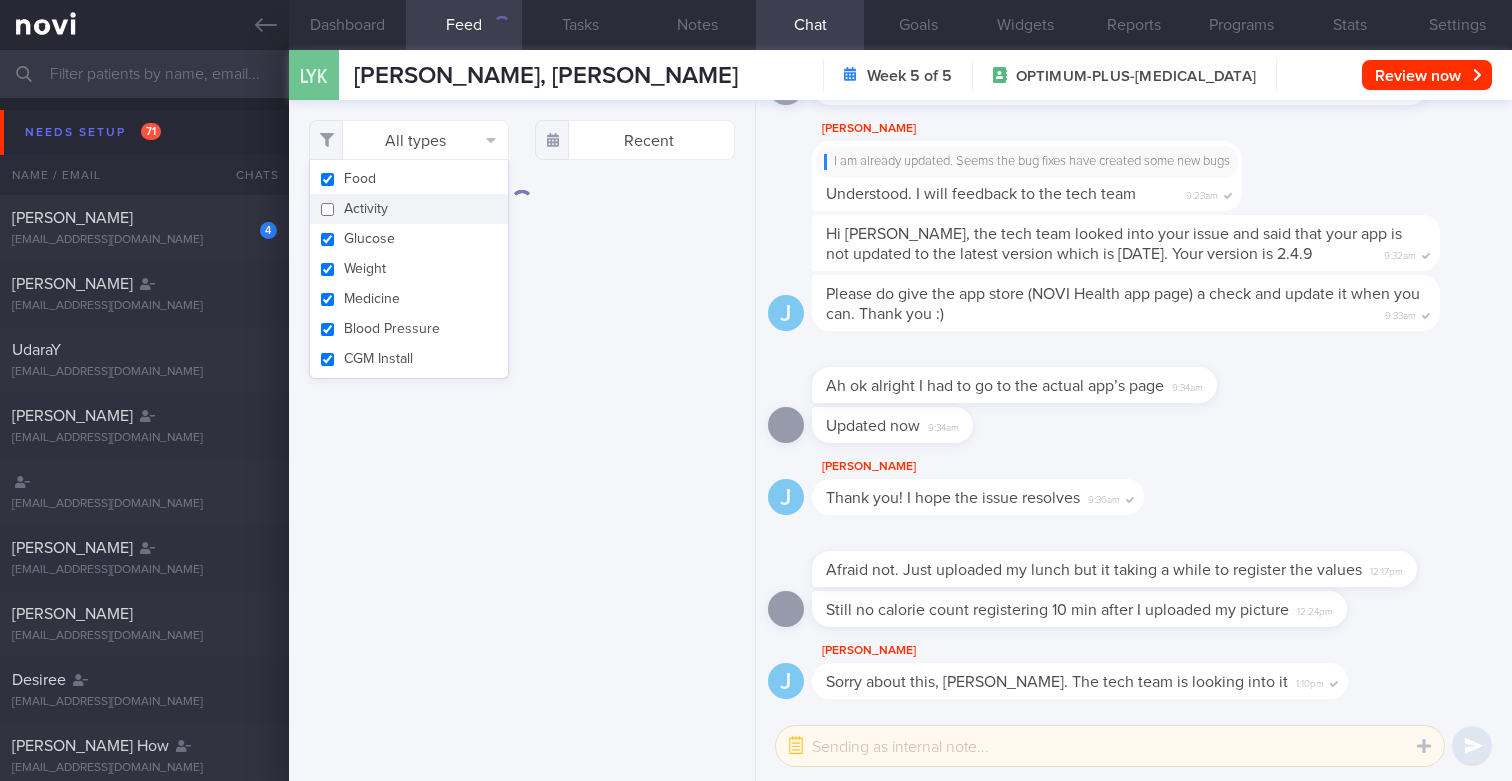 checkbox on "false" 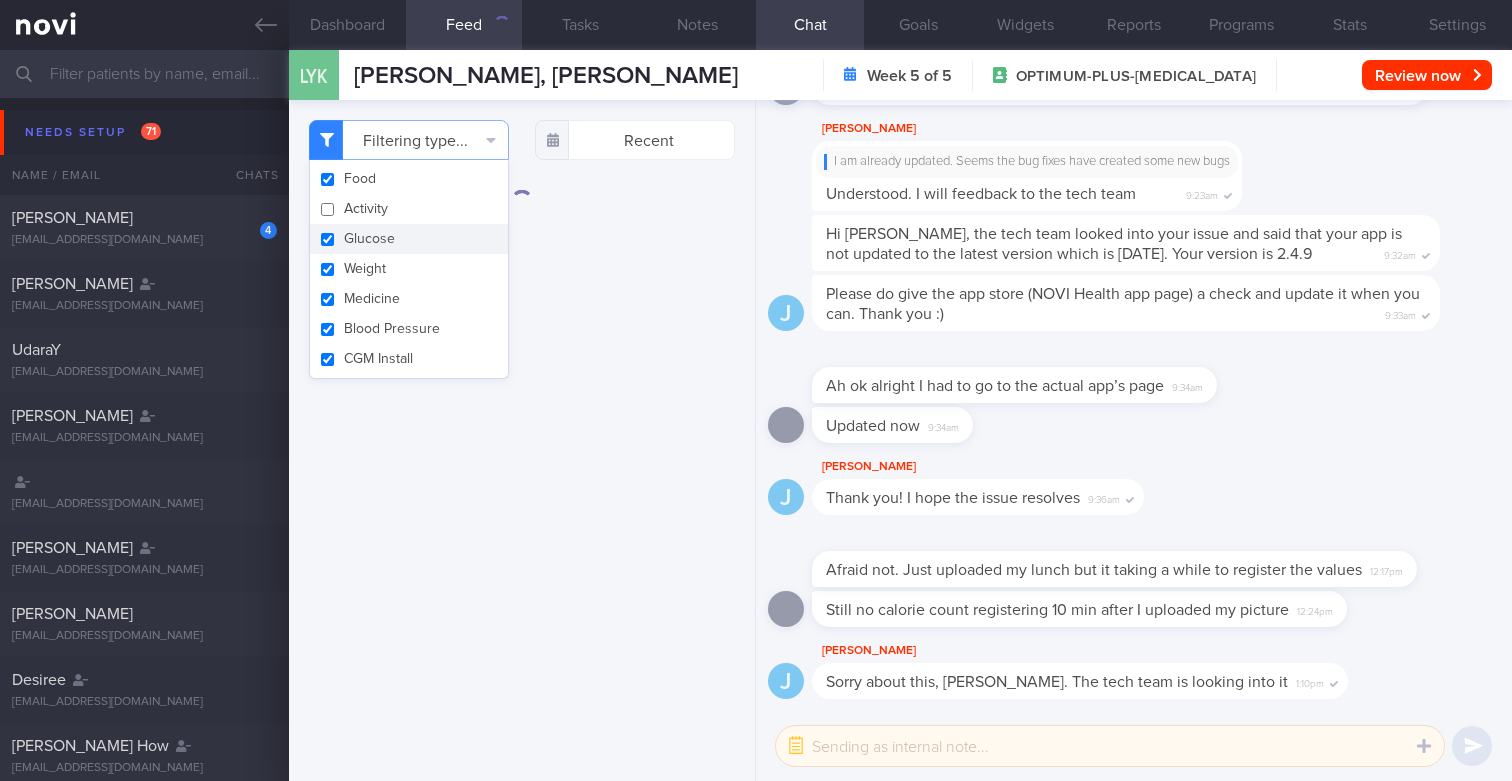 click on "Glucose" at bounding box center (409, 239) 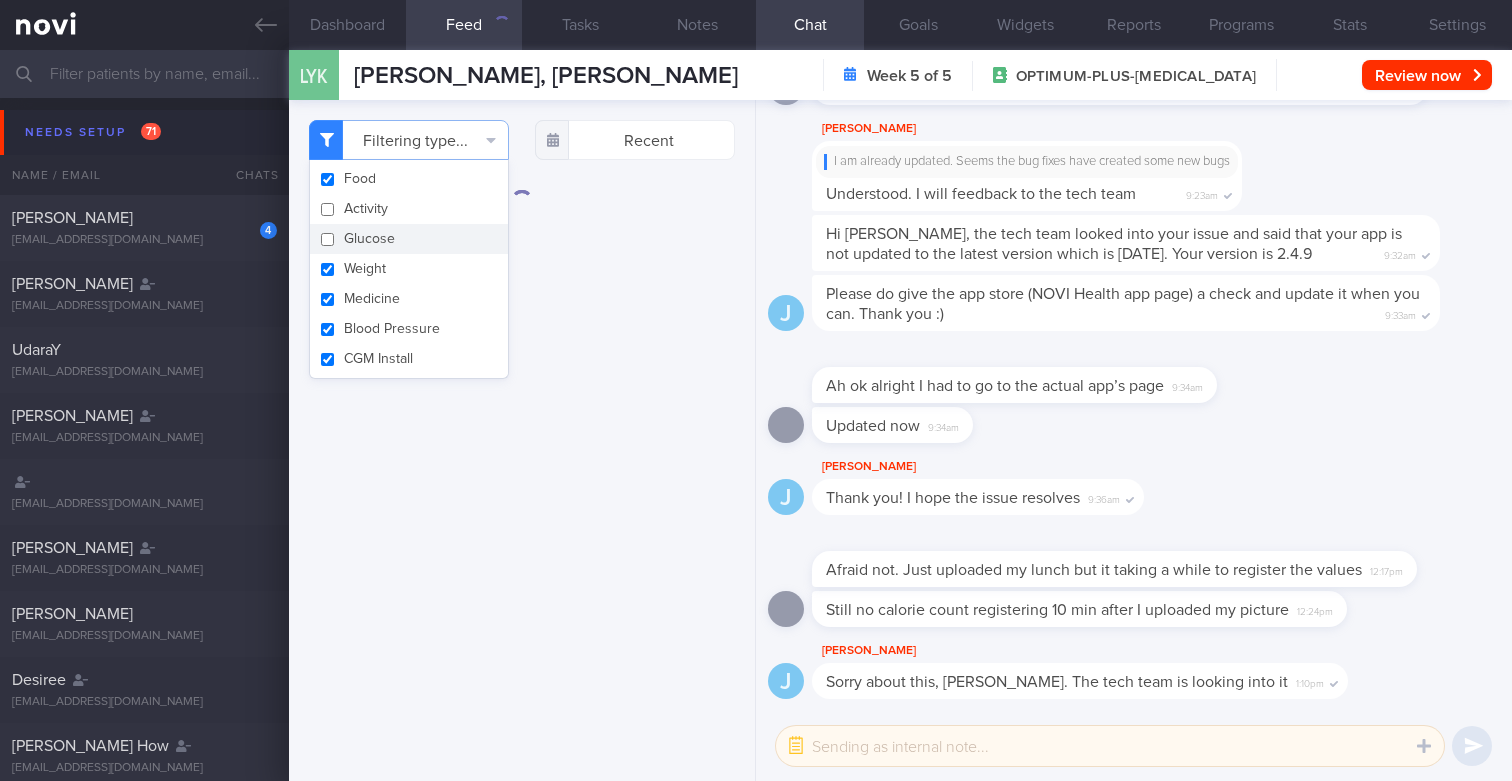 checkbox on "false" 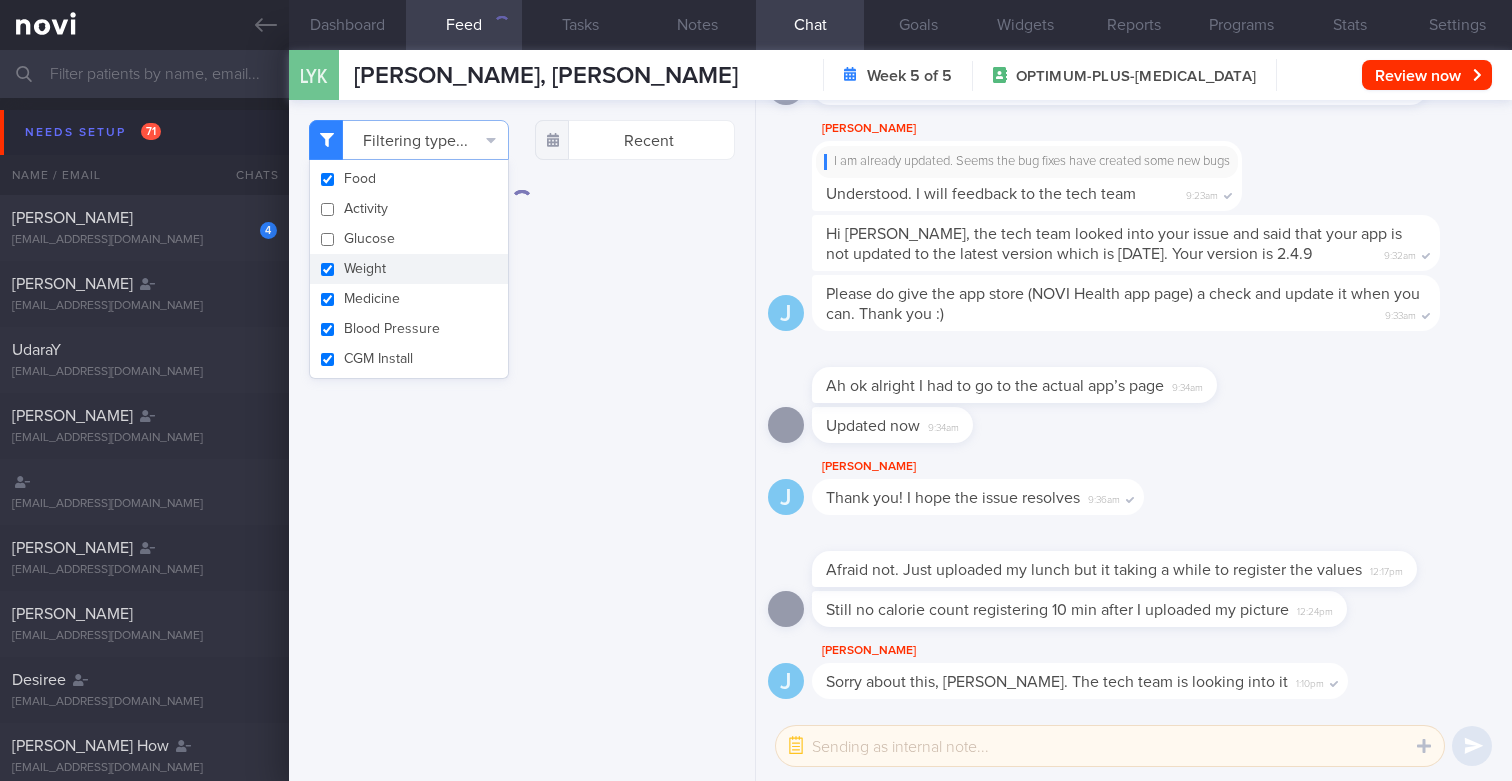 click on "Weight" at bounding box center [409, 269] 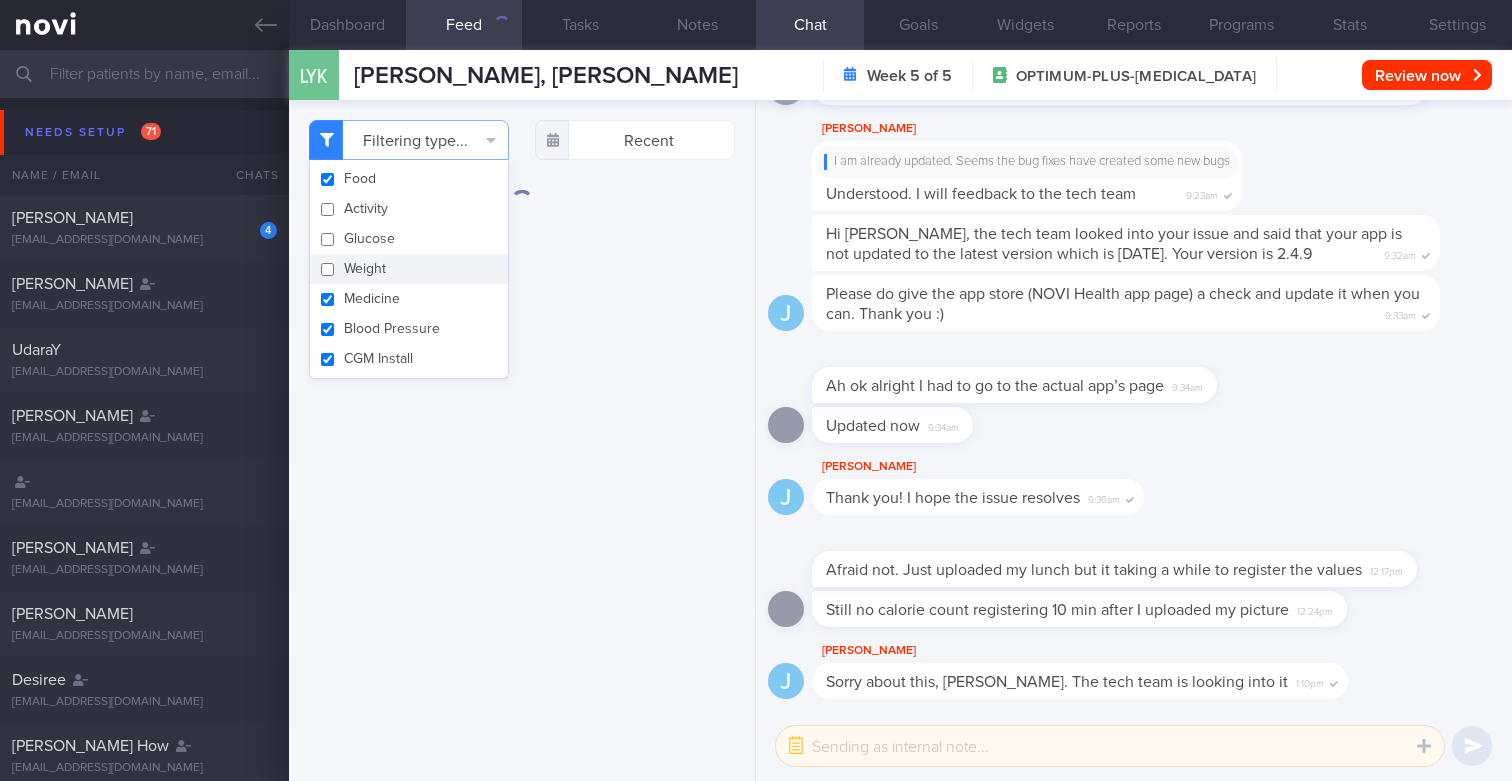 checkbox on "false" 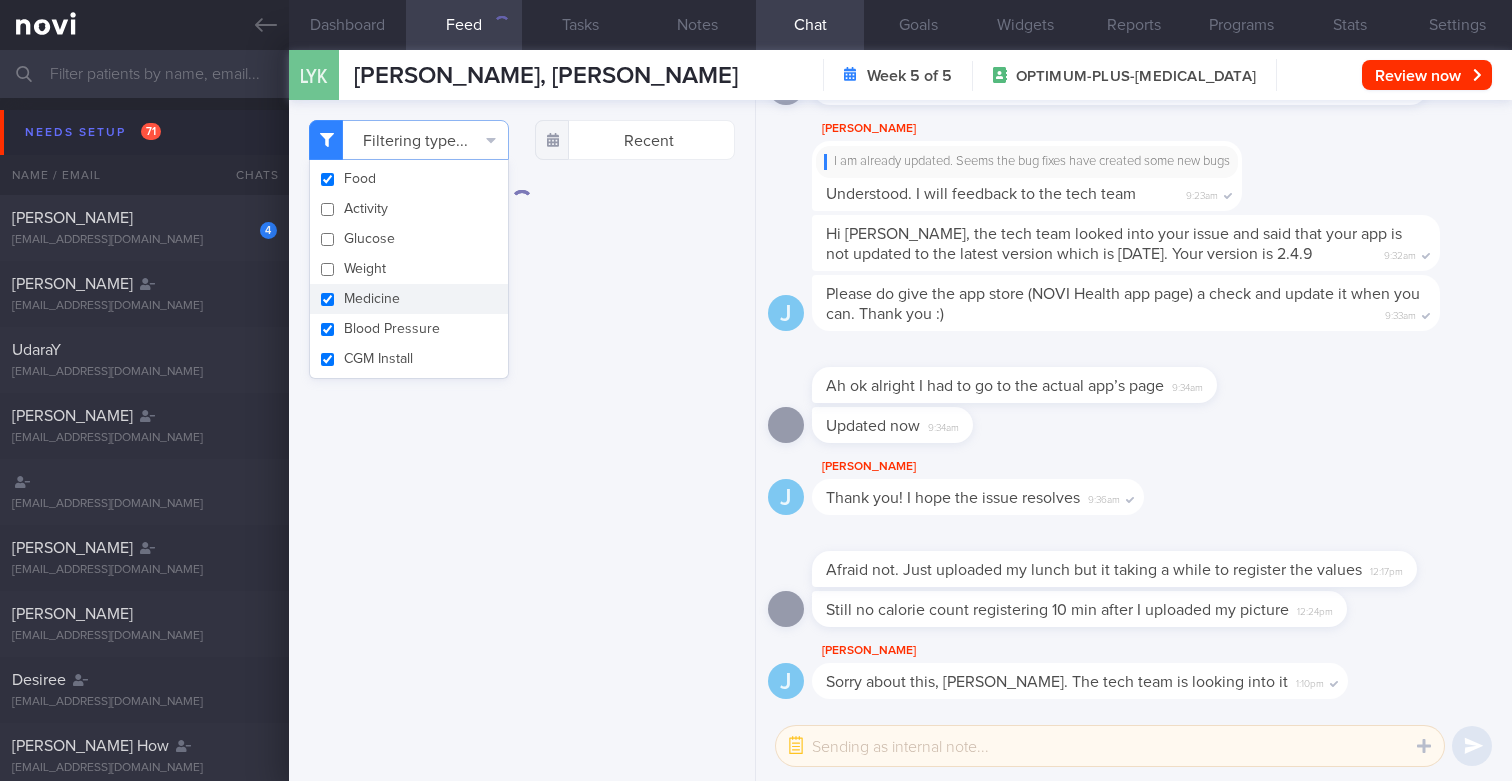 click on "Medicine" at bounding box center [409, 299] 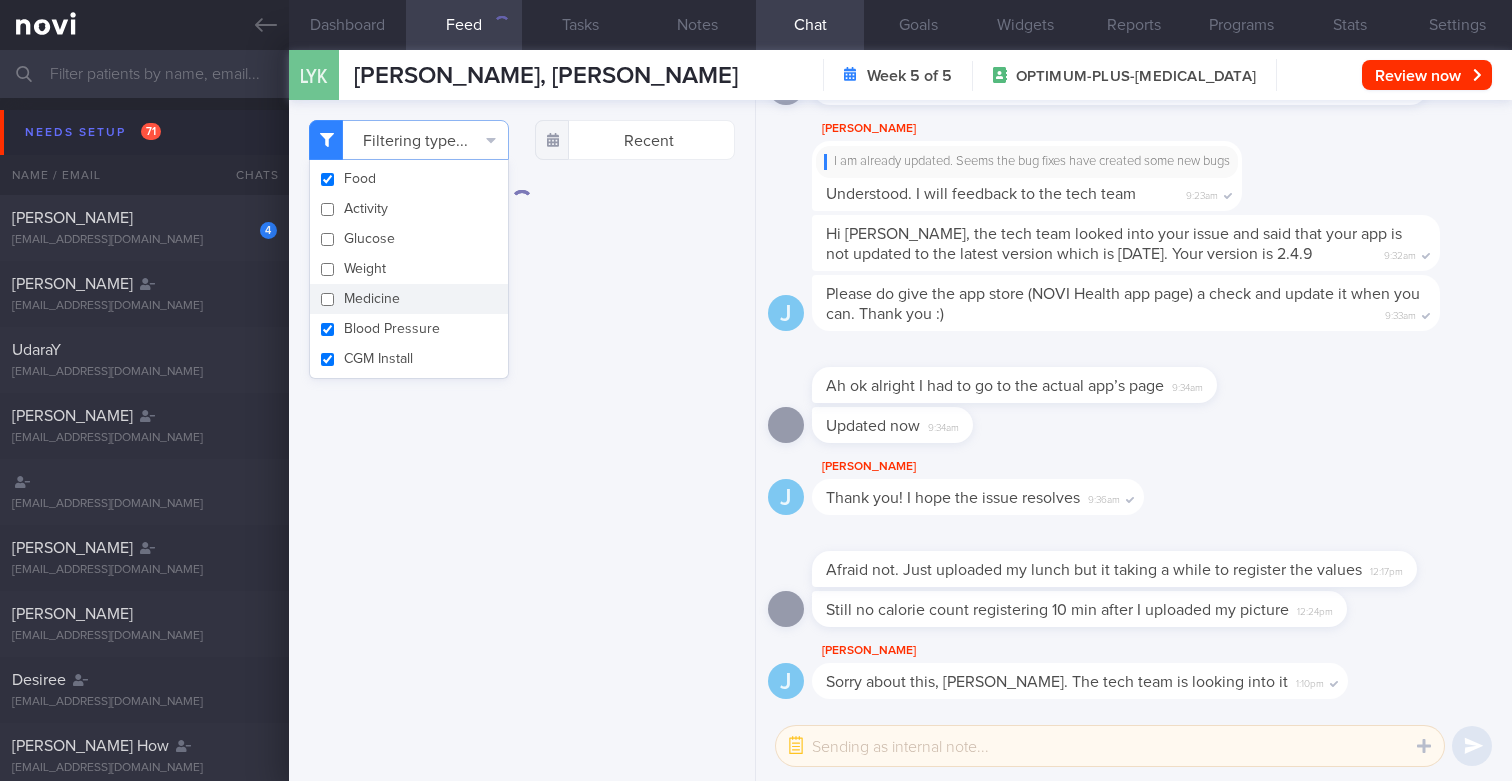 checkbox on "false" 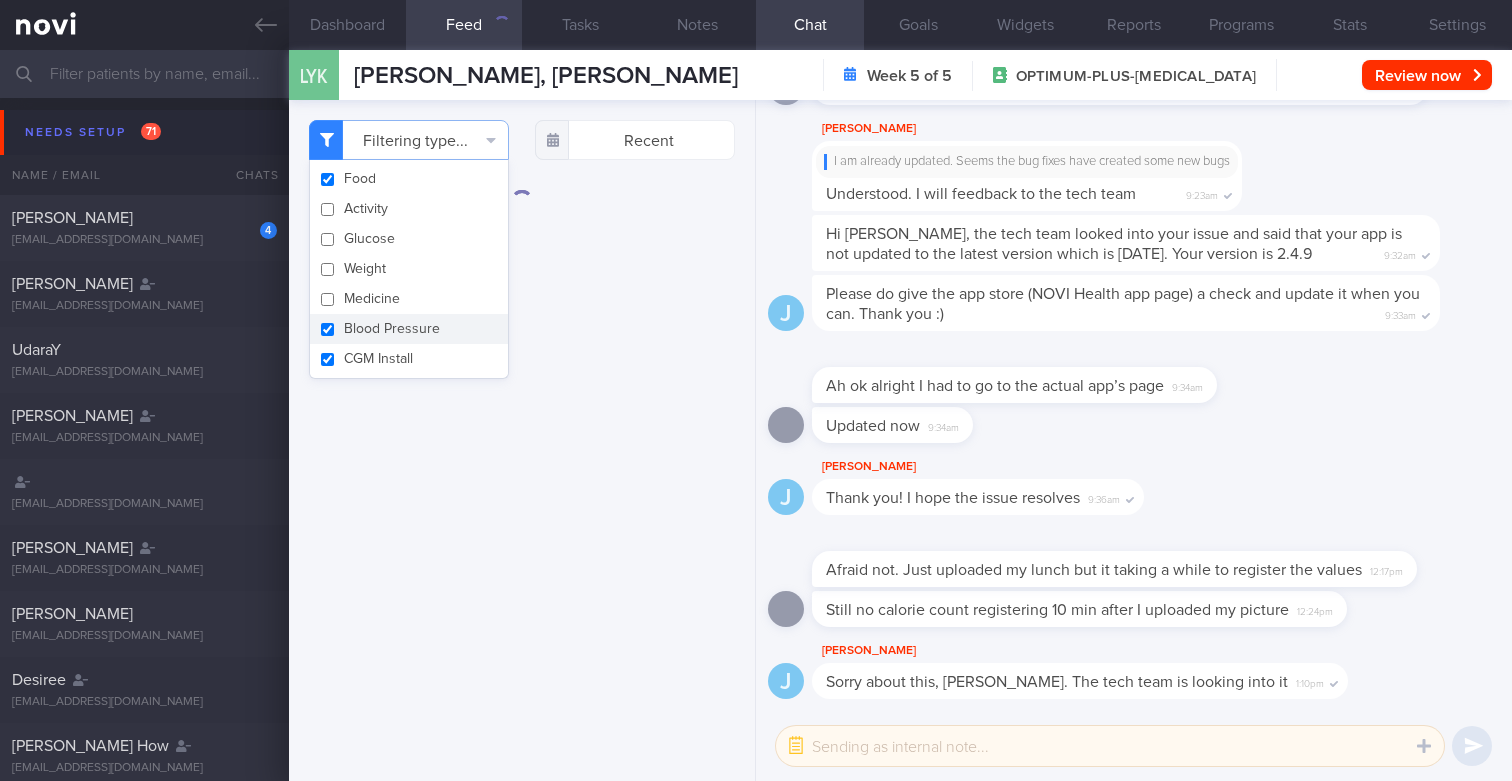click on "Blood Pressure" at bounding box center (409, 329) 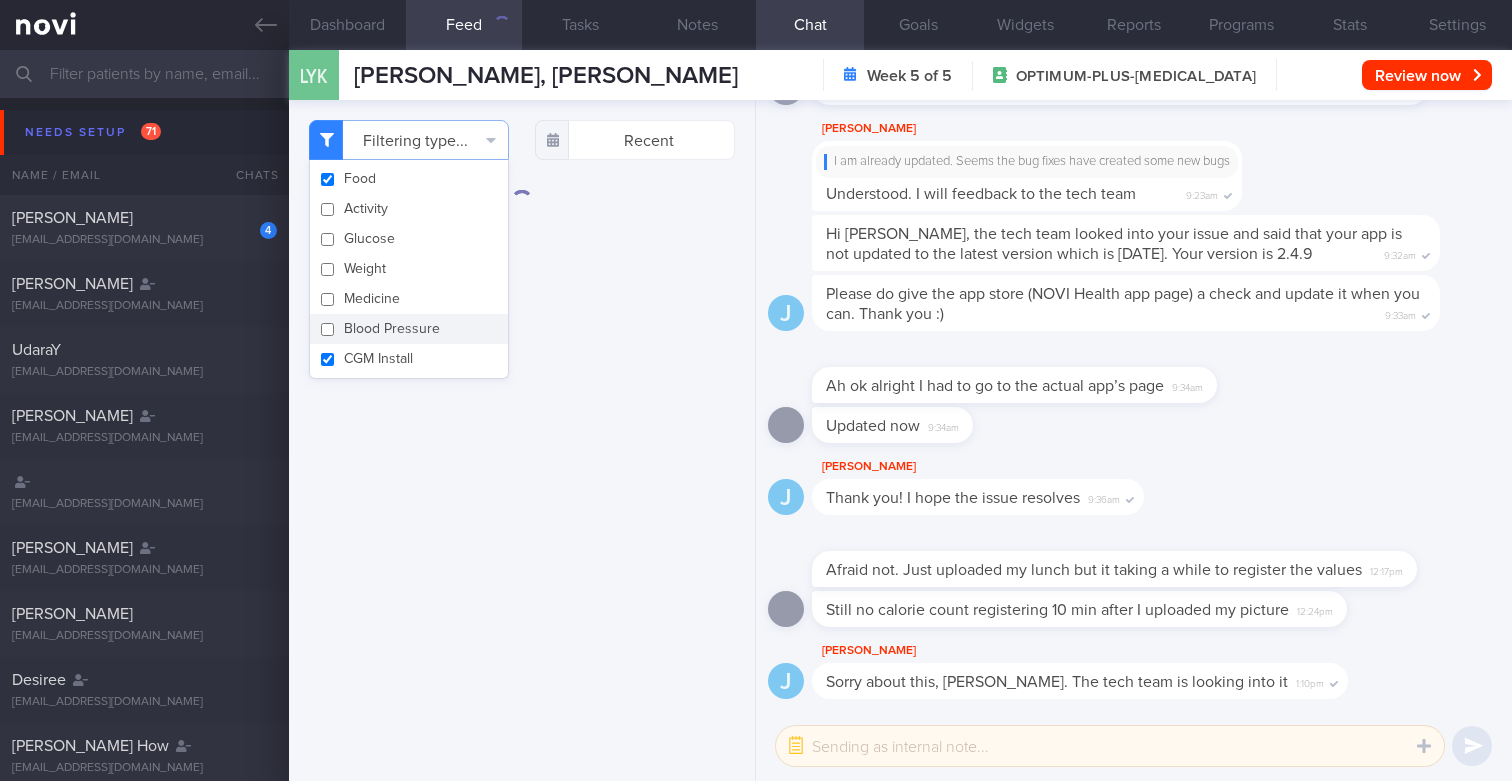 checkbox on "false" 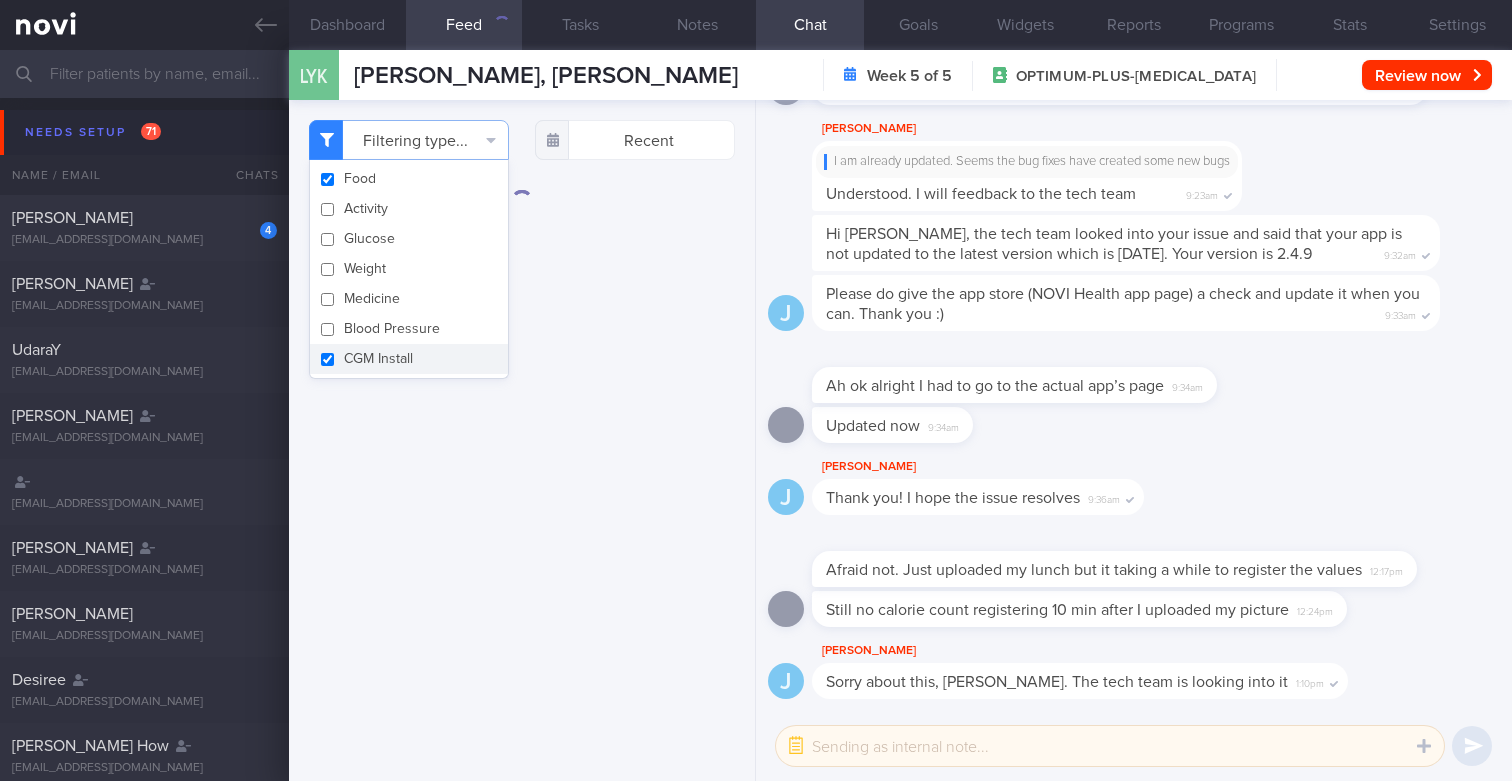 click on "CGM Install" at bounding box center (409, 359) 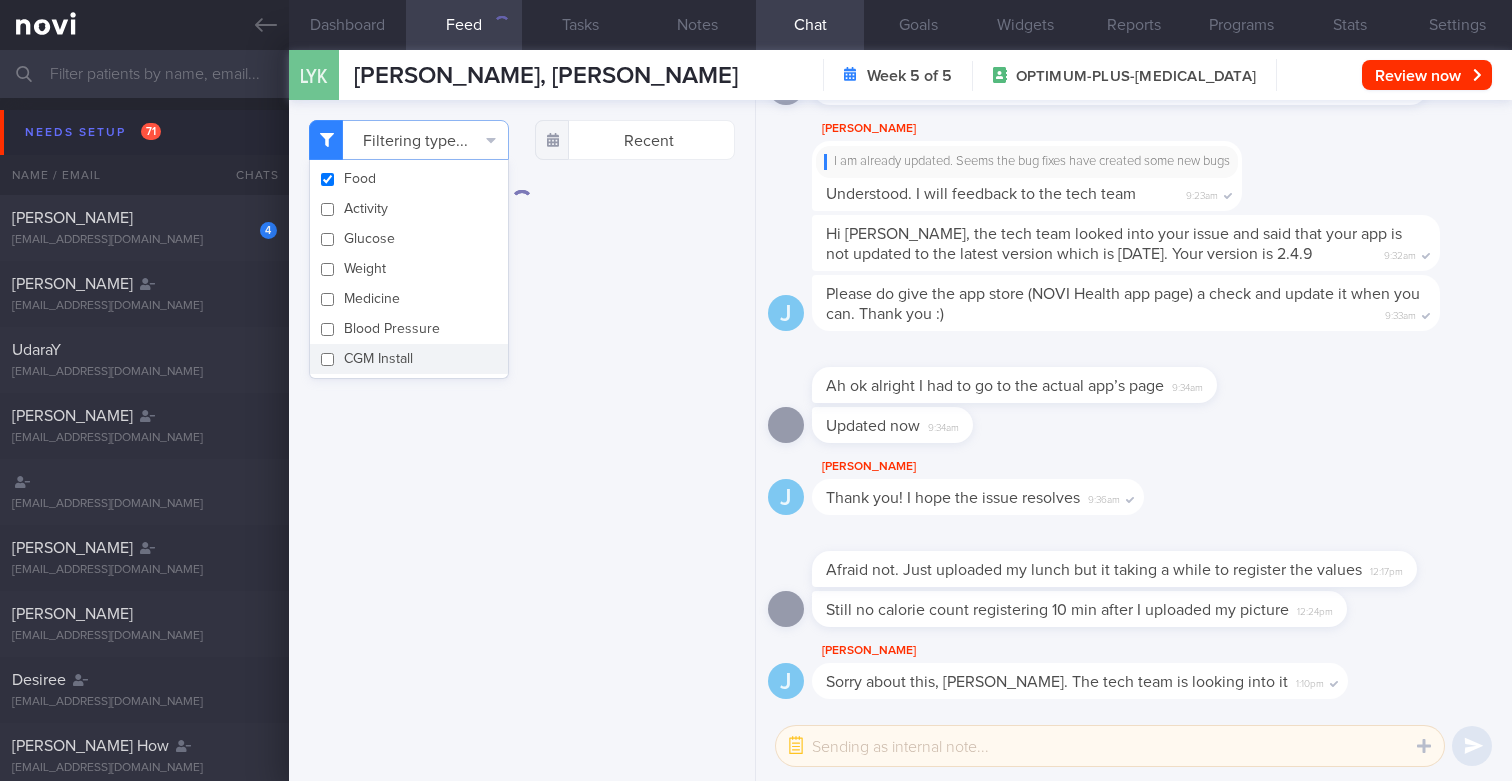 checkbox on "false" 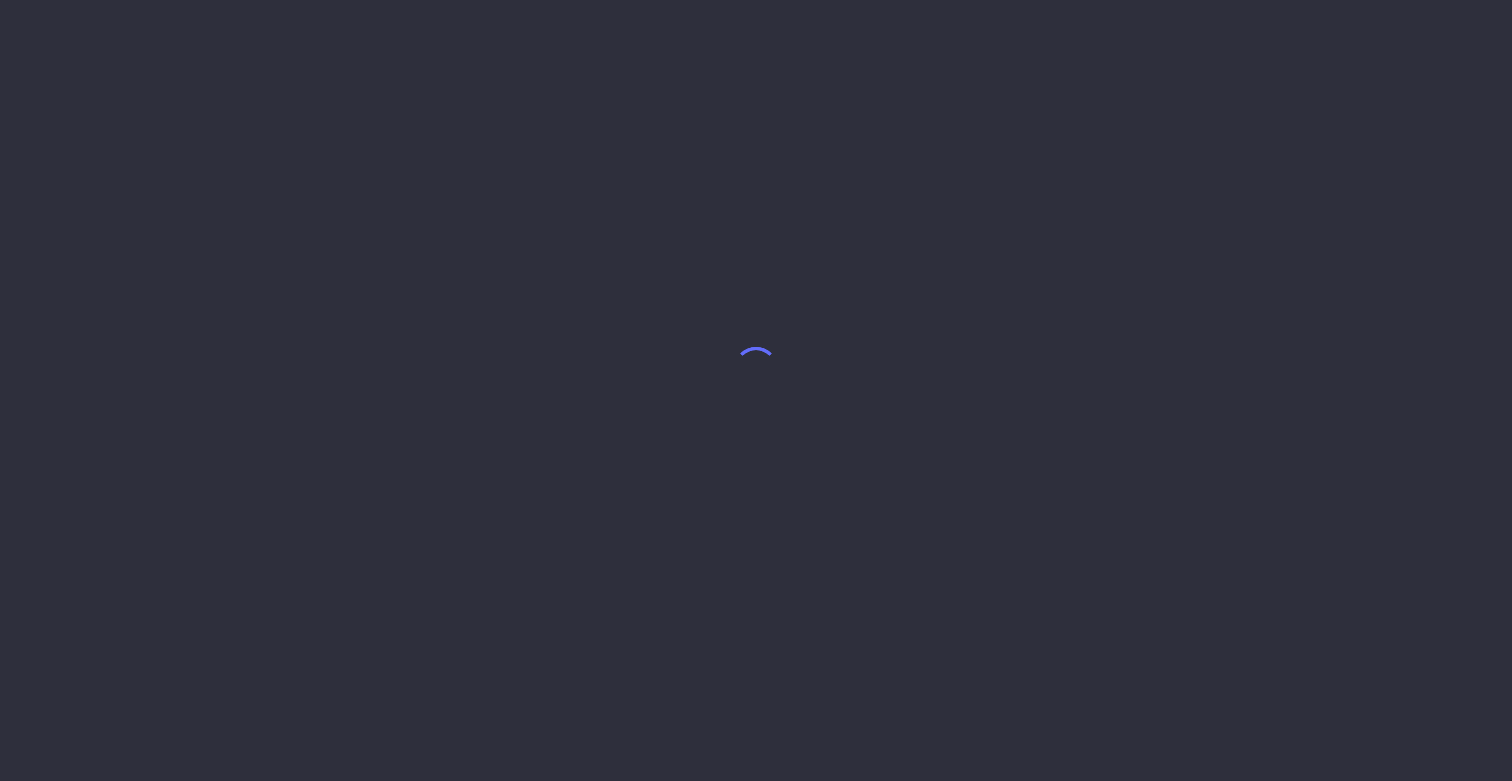 scroll, scrollTop: 0, scrollLeft: 0, axis: both 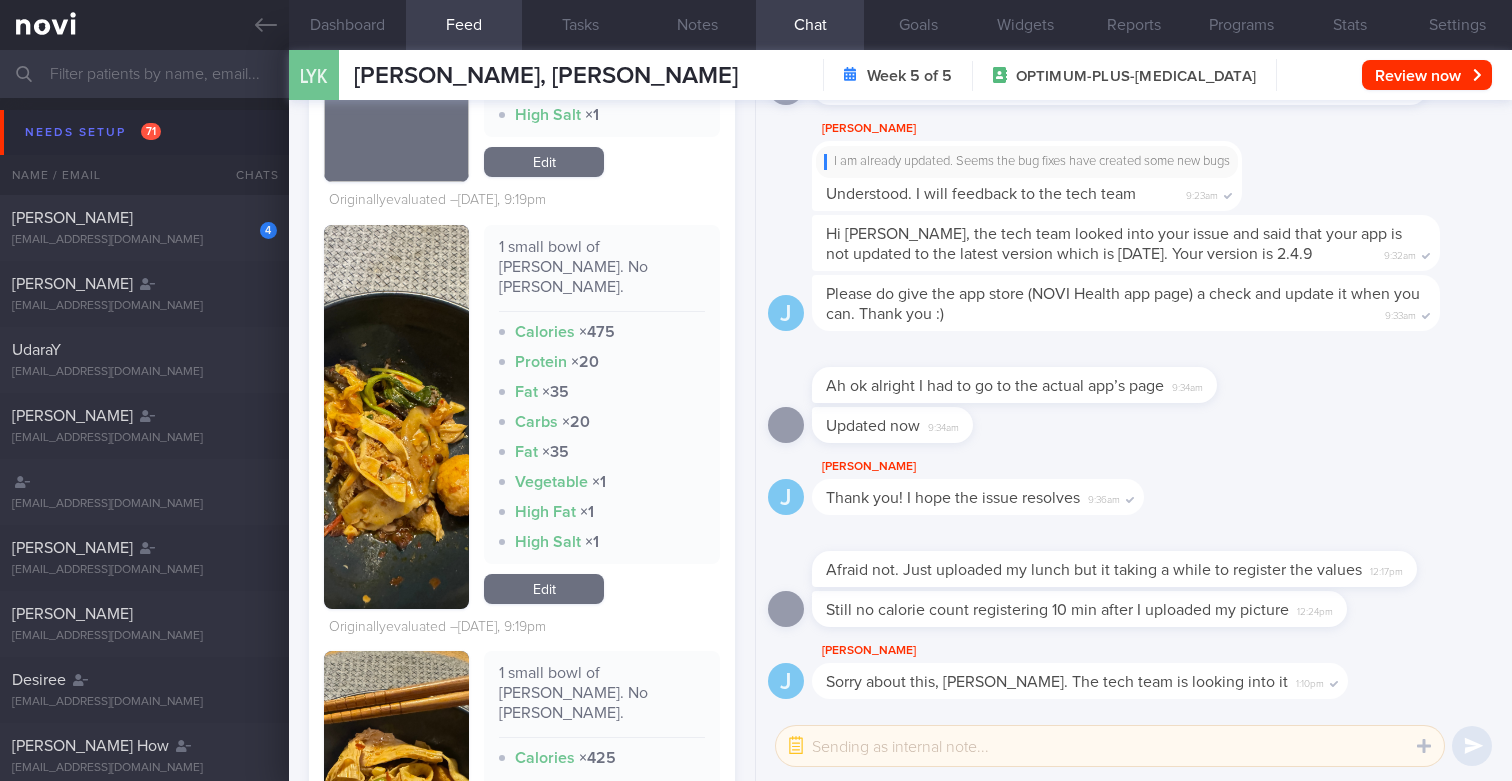 click at bounding box center (397, 417) 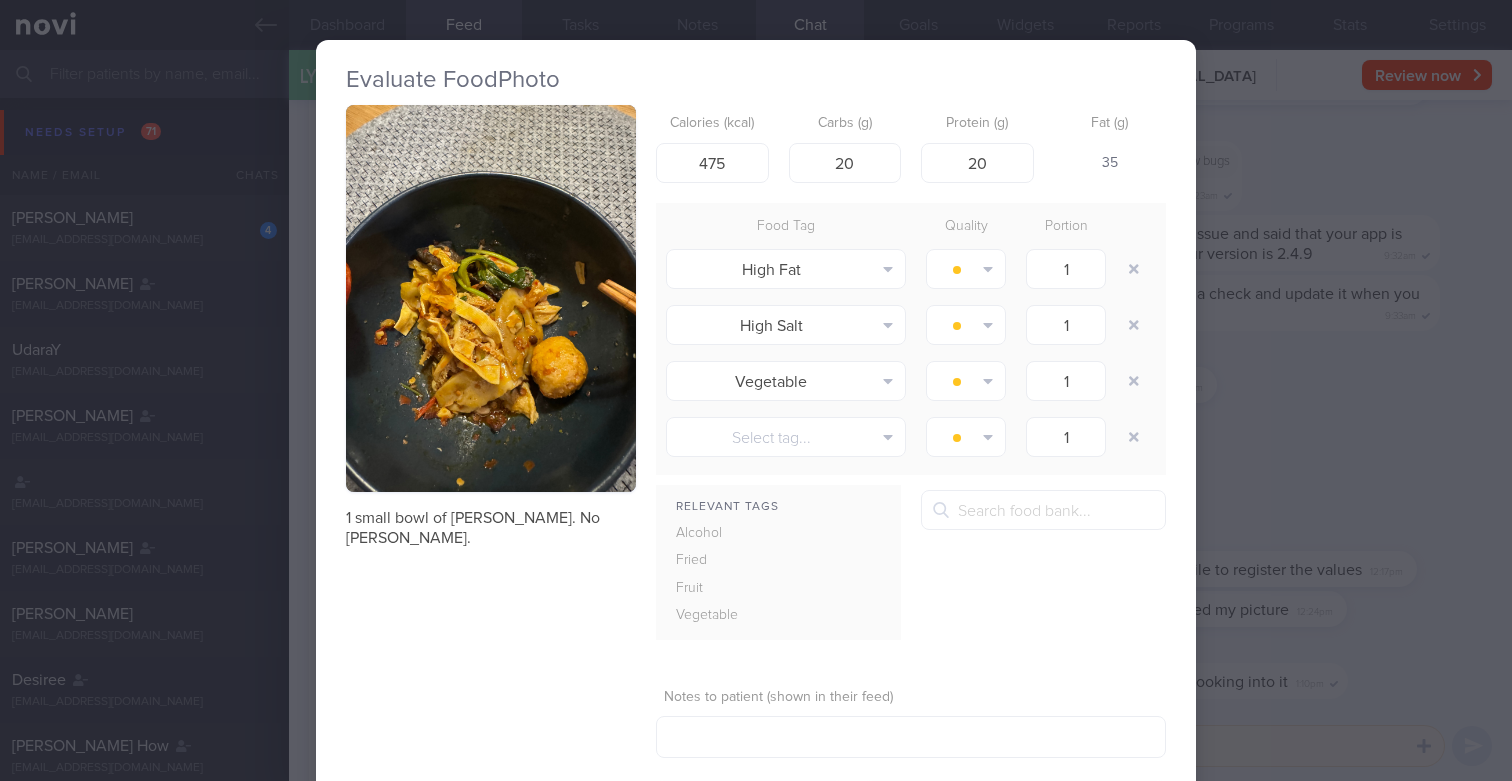 type 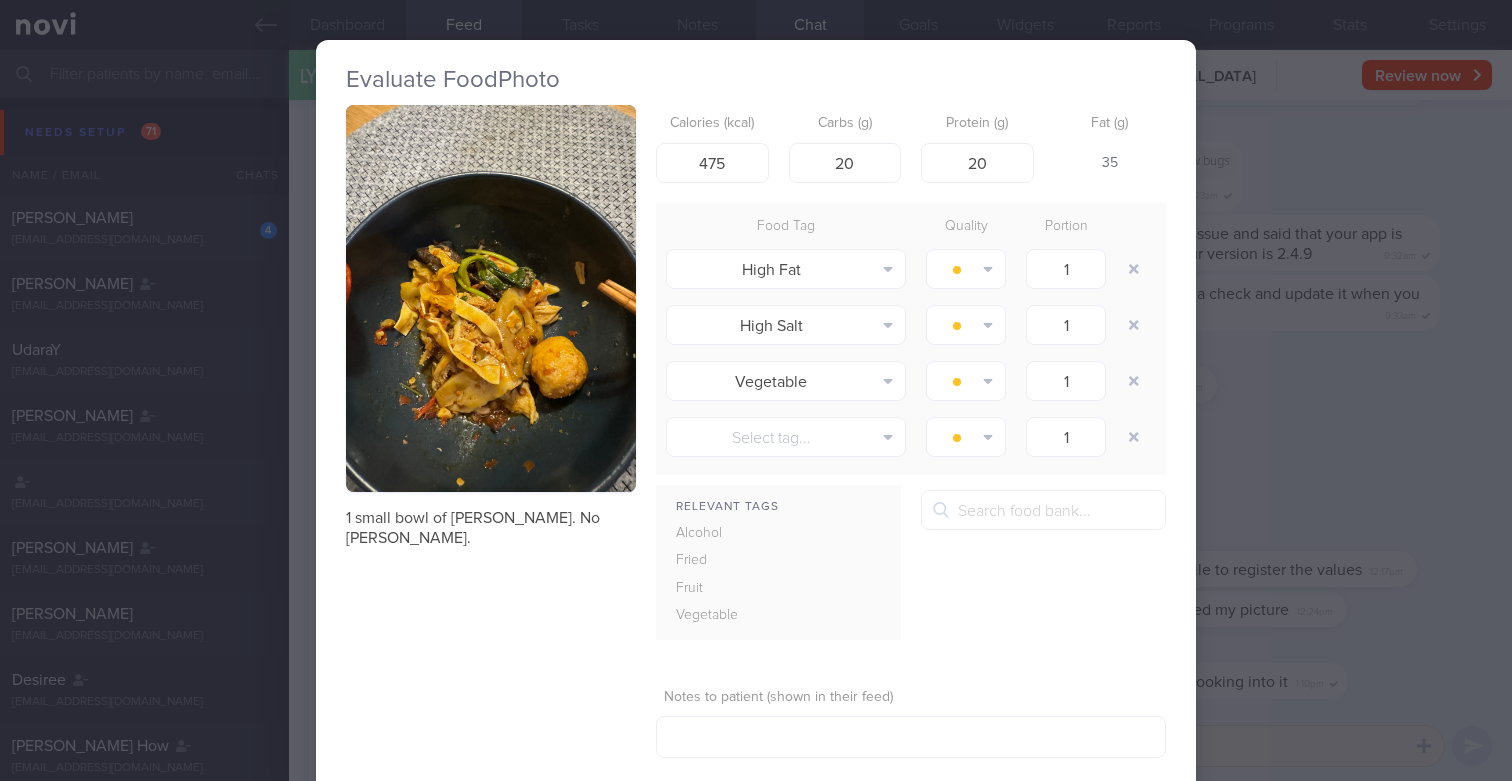 click on "Evaluate Food  Photo
1 small bowl of mala [PERSON_NAME]. No [PERSON_NAME].
Calories (kcal)
475
Carbs (g)
20
Protein (g)
20
Fat (g)
35
Food Tag
Quality
Portion
High Fat
Alcohol
Fried
Fruit
Healthy Fats
High Calcium
[MEDICAL_DATA]" at bounding box center [756, 390] 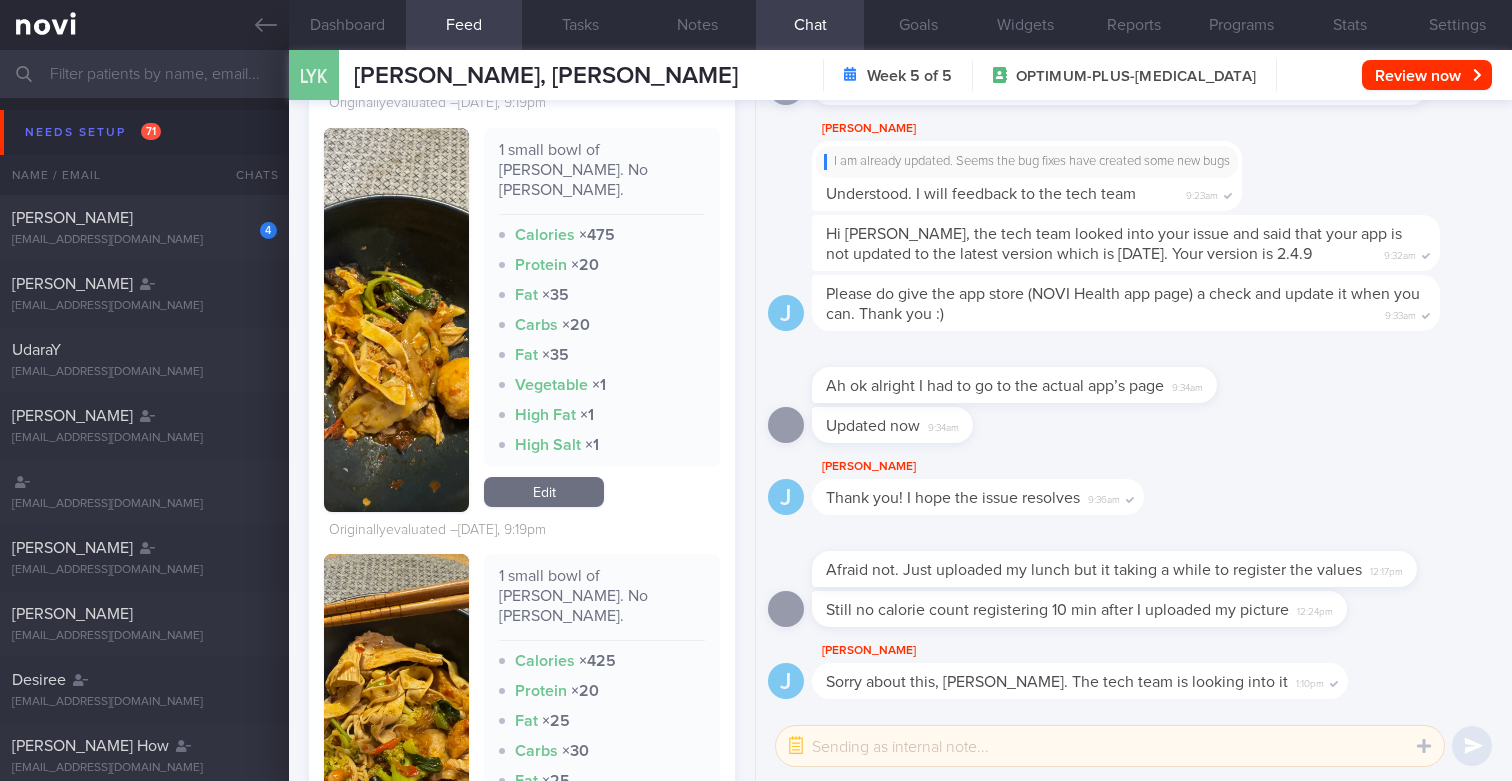 scroll, scrollTop: 1256, scrollLeft: 0, axis: vertical 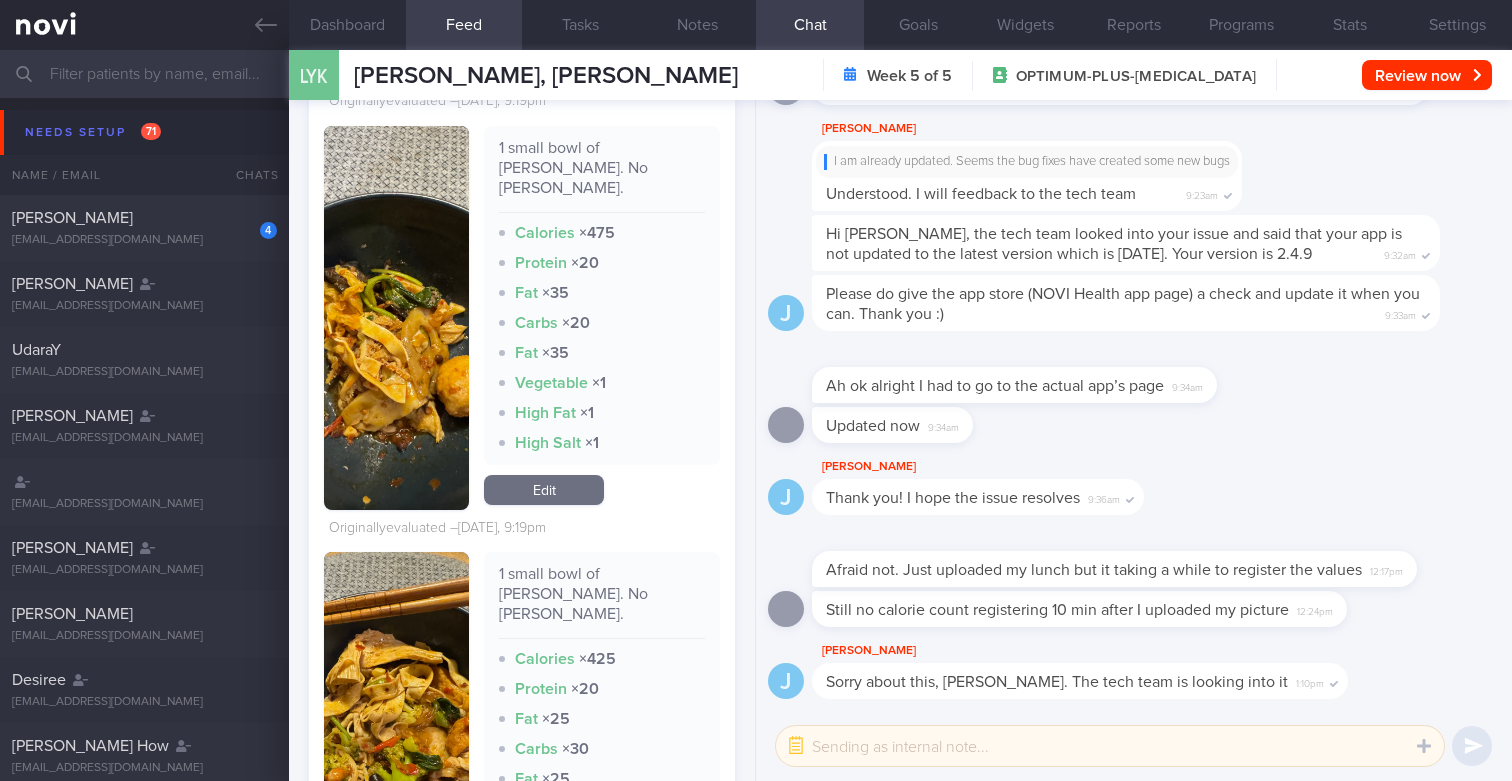 click at bounding box center [397, 729] 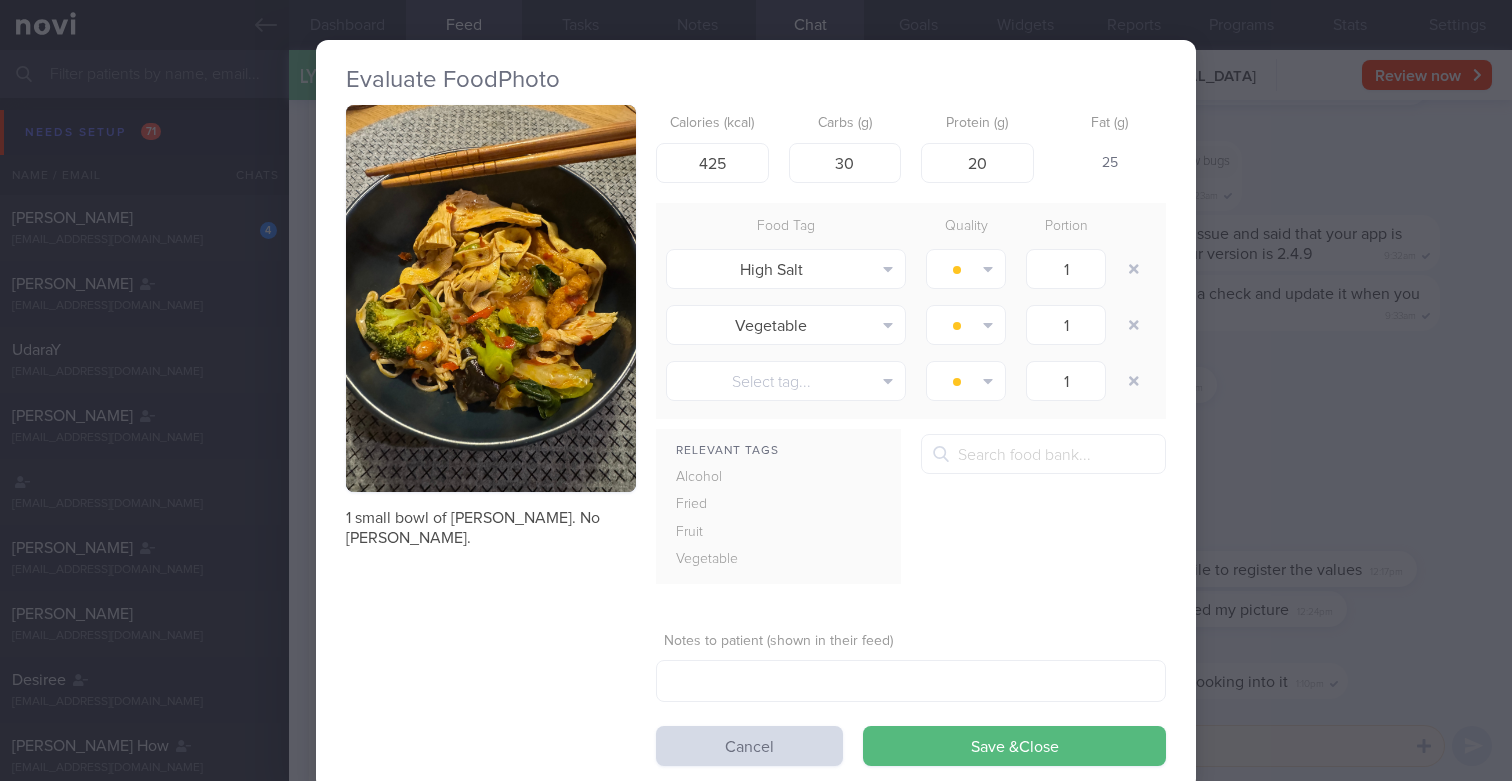 click on "Evaluate Food  Photo
1 small bowl of mala [PERSON_NAME]. No [PERSON_NAME].
Calories (kcal)
425
Carbs (g)
30
Protein (g)
20
Fat (g)
25
Food Tag
Quality
Portion
High Salt
Alcohol
Fried
Fruit
Healthy Fats
High Calcium
[MEDICAL_DATA]" at bounding box center (756, 390) 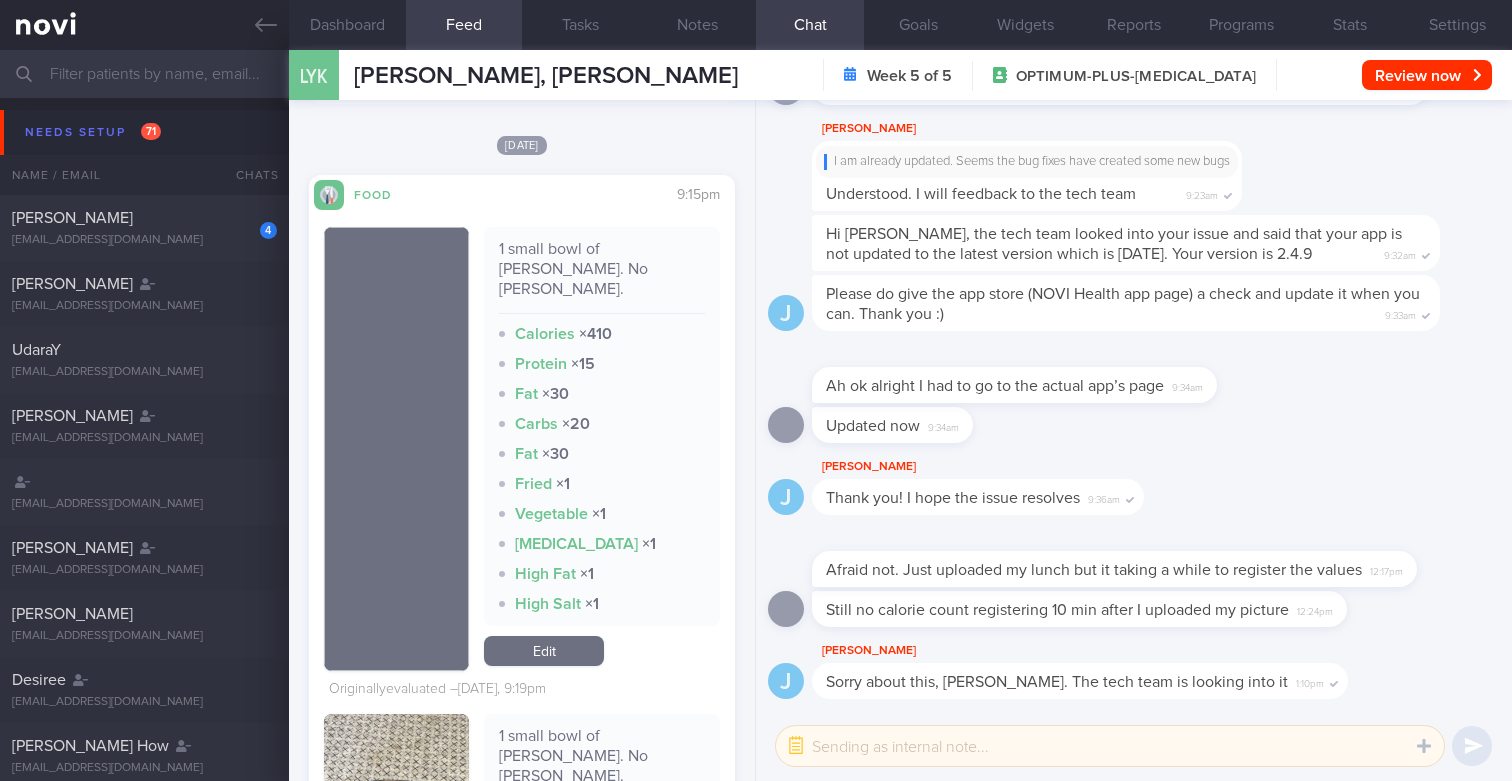 scroll, scrollTop: 624, scrollLeft: 0, axis: vertical 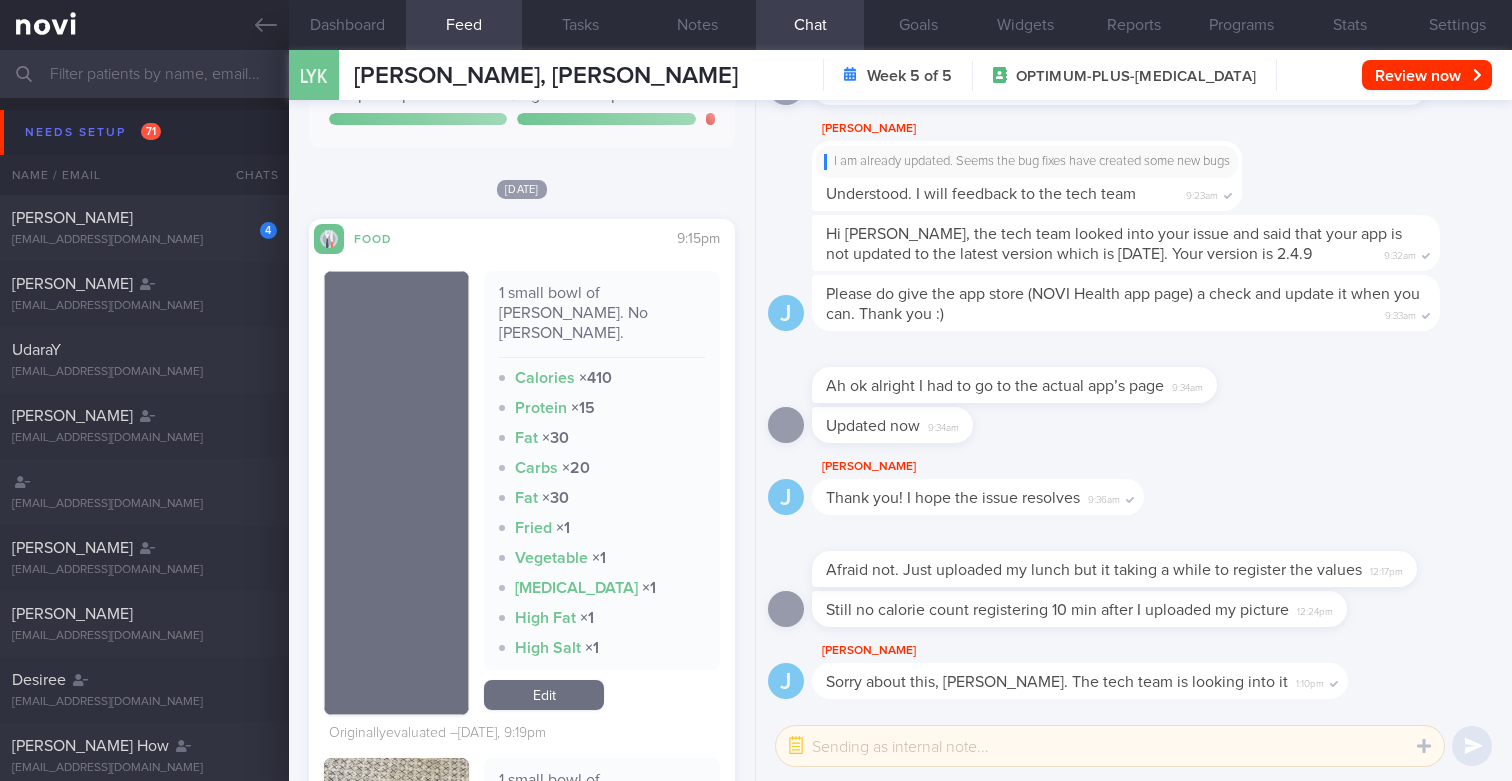 click at bounding box center [397, 493] 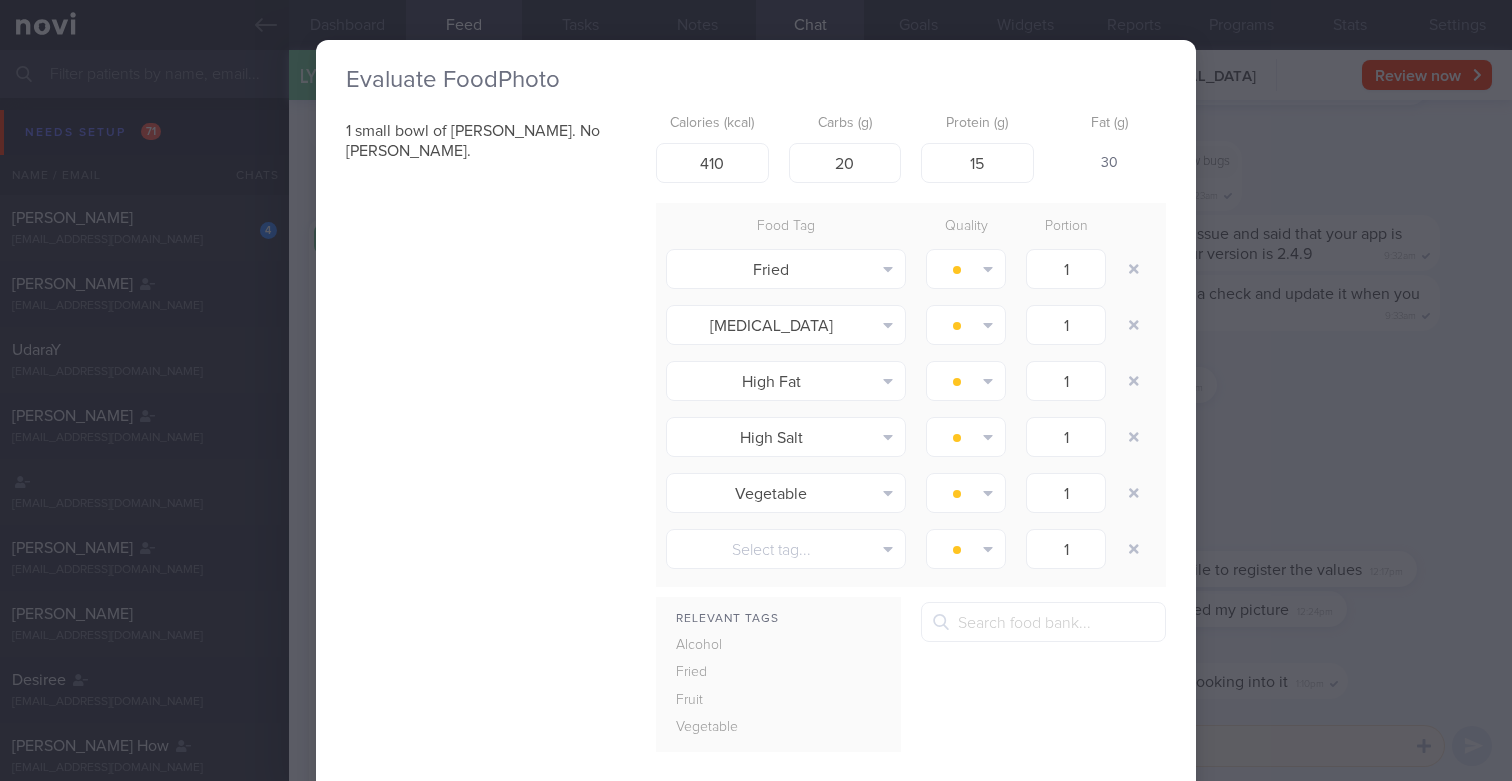 type 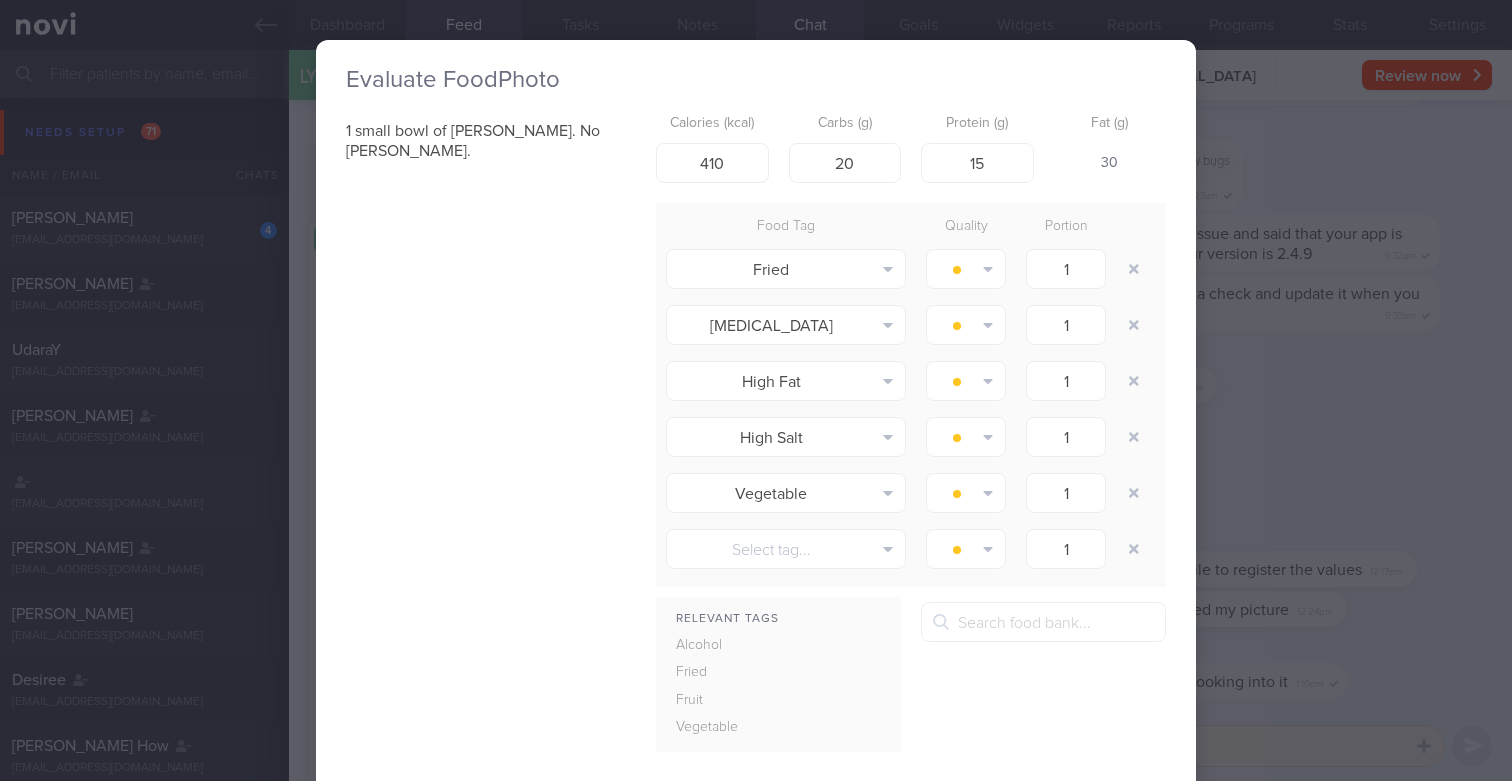 click on "Evaluate Food  Photo
1 small bowl of mala [PERSON_NAME]. No [PERSON_NAME].
Calories (kcal)
410
Carbs (g)
20
Protein (g)
15
Fat (g)
30
Food Tag
Quality
Portion
Fried
Alcohol
Fried
Fruit
Healthy Fats
High Calcium
[MEDICAL_DATA]
High Fat" at bounding box center [756, 390] 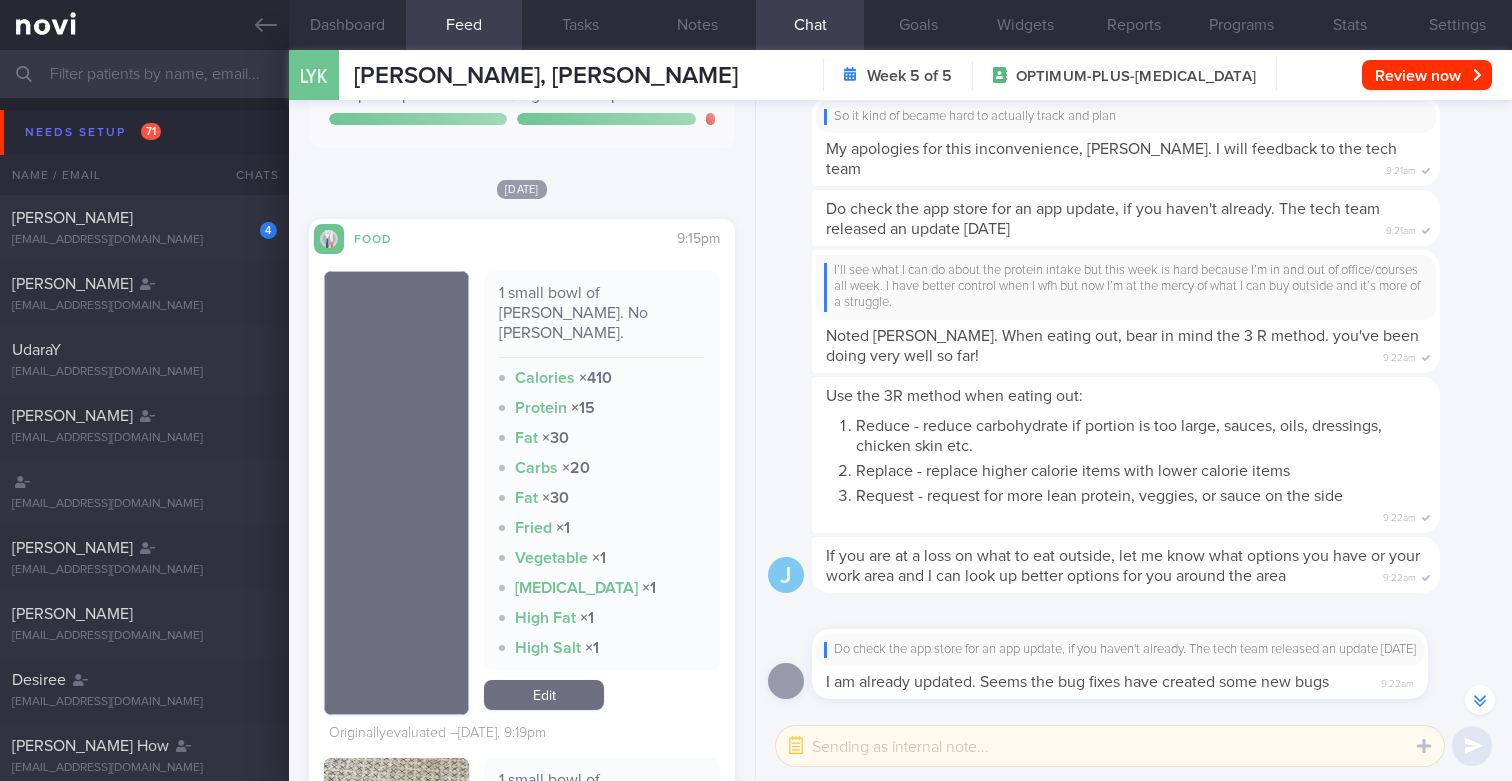 scroll, scrollTop: -626, scrollLeft: 0, axis: vertical 